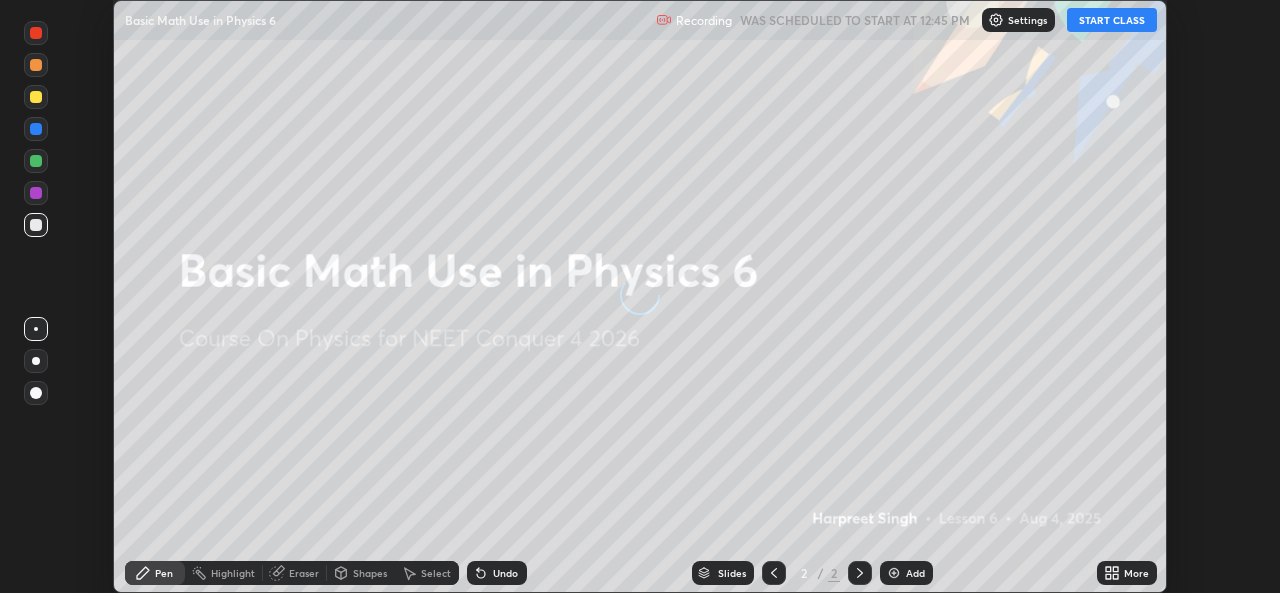 scroll, scrollTop: 0, scrollLeft: 0, axis: both 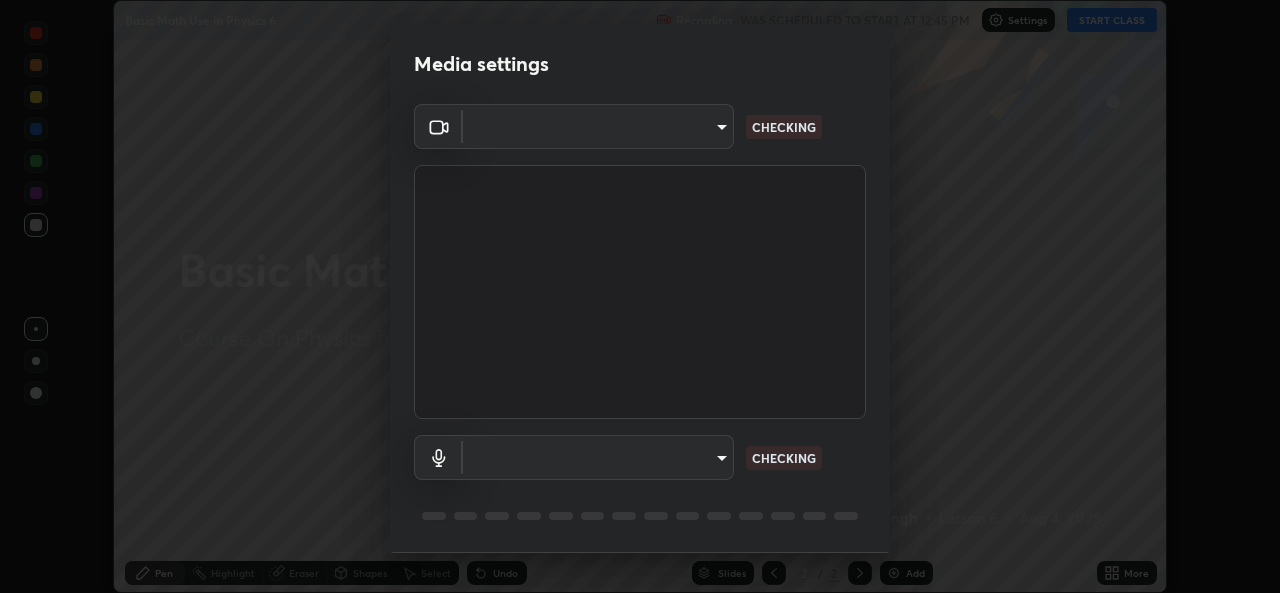 type on "a434b0bb675b4afe23526f72caf62f20b8336972c3250352fa126fe46eaa8015" 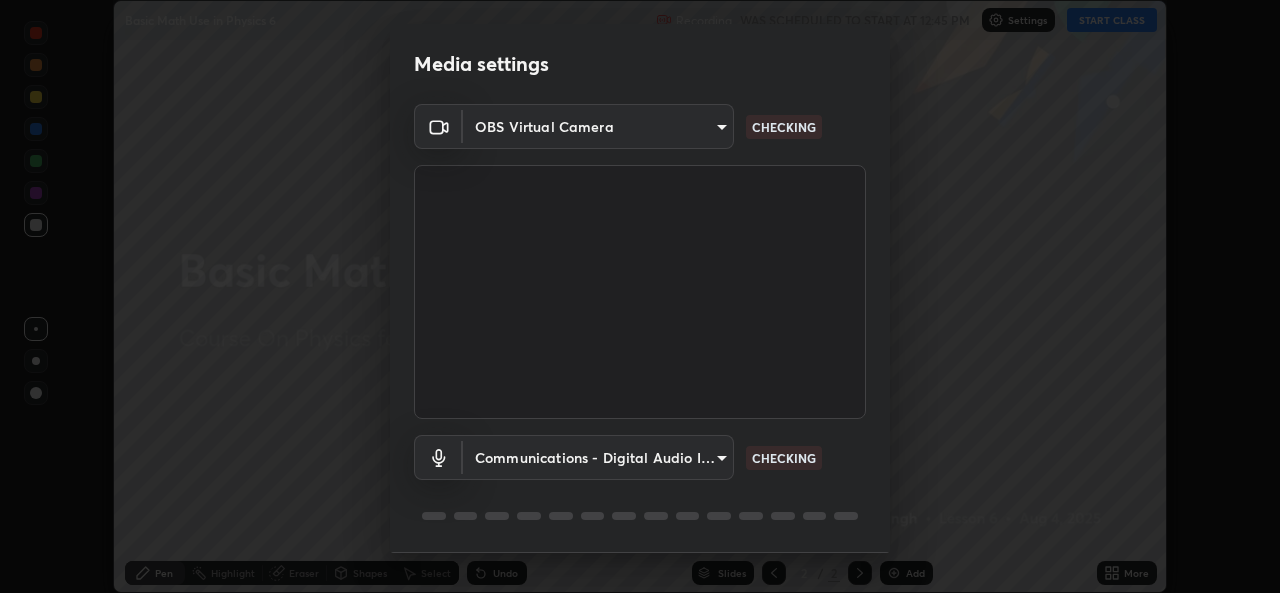 scroll, scrollTop: 63, scrollLeft: 0, axis: vertical 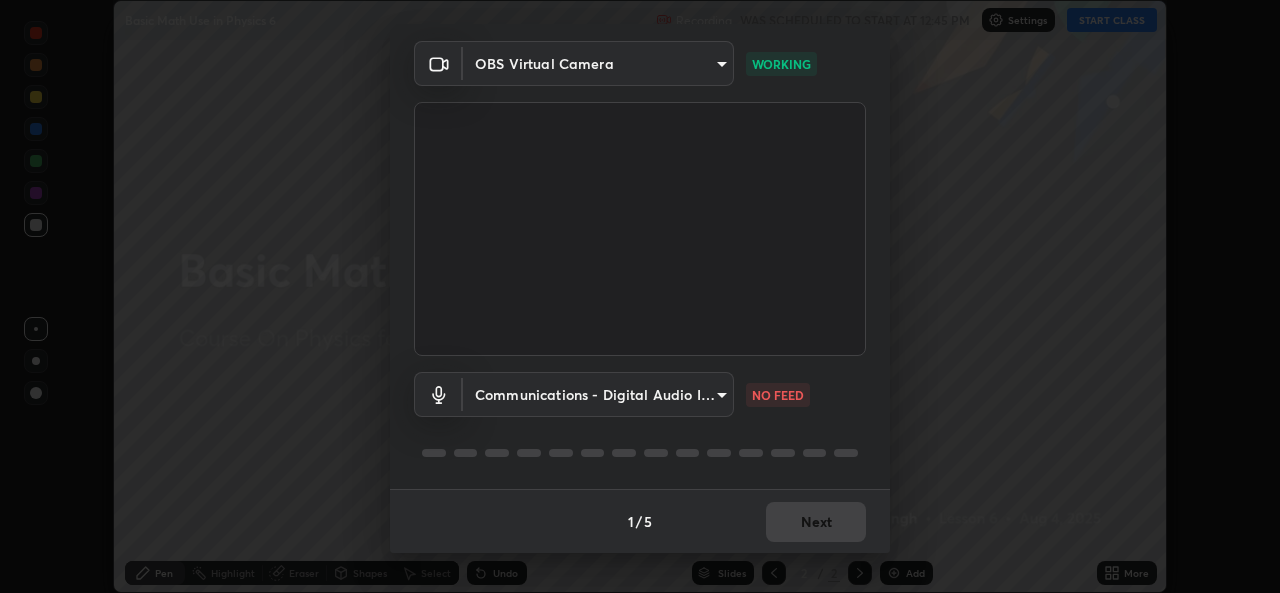 click on "Erase all Basic Math Use in Physics 6 Recording WAS SCHEDULED TO START AT [TIME] Settings START CLASS Setting up your live class Basic Math Use in Physics 6 • L6 of Course On Physics for NEET Conquer 4 2026 [PERSON] Pen Highlight Eraser Shapes Select Undo Slides 2 / 2 Add More No doubts shared Encourage your learners to ask a doubt for better clarity Report an issue Reason for reporting Buffering Chat not working Audio - Video sync issue Educator video quality low ​ Attach an image Report [HASH] WORKING Communications - Digital Audio Interface (5- Cam Link 4K) communications NO FEED 1 / 5 Next" at bounding box center [640, 296] 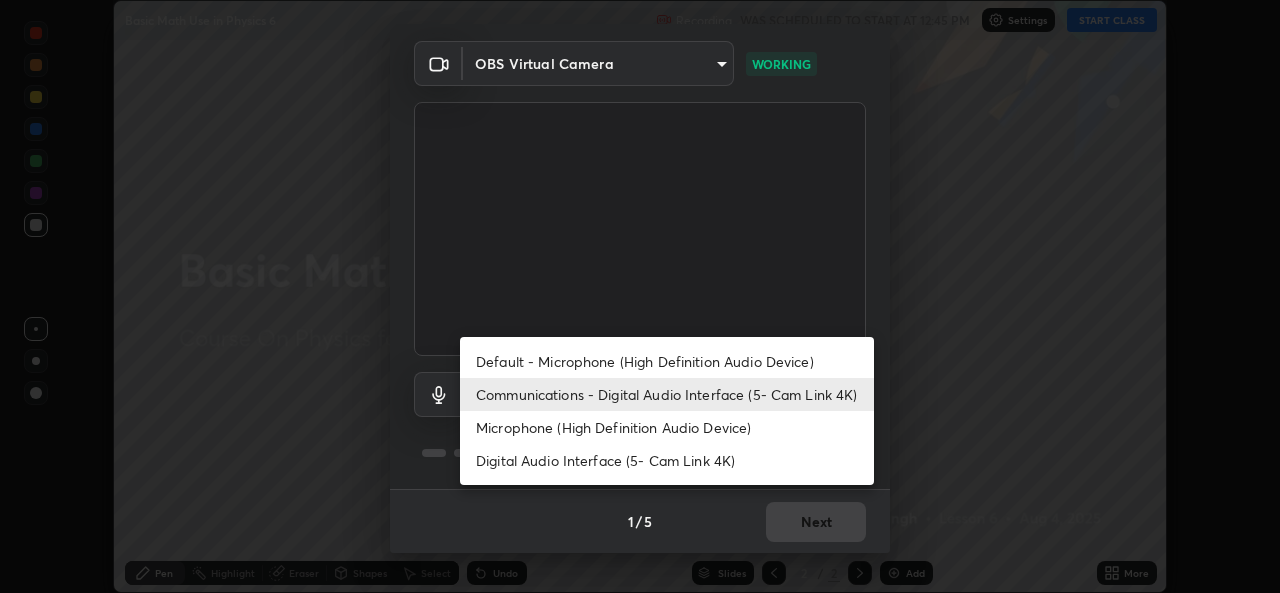 click on "Default - Microphone (High Definition Audio Device)" at bounding box center (667, 361) 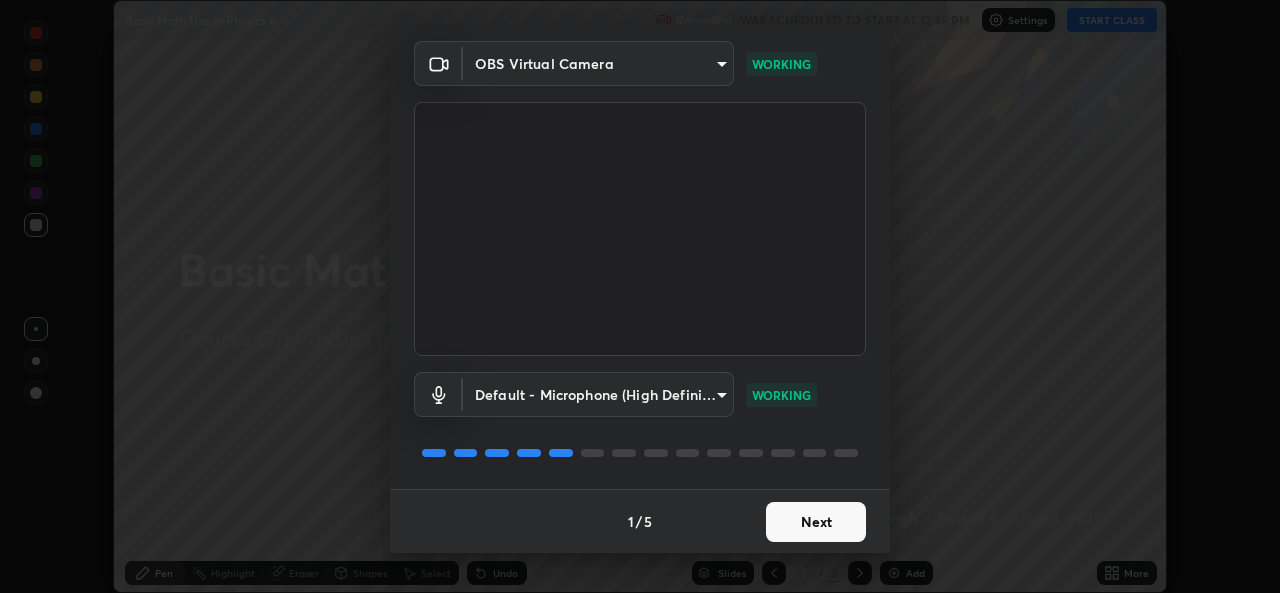 click on "Next" at bounding box center [816, 522] 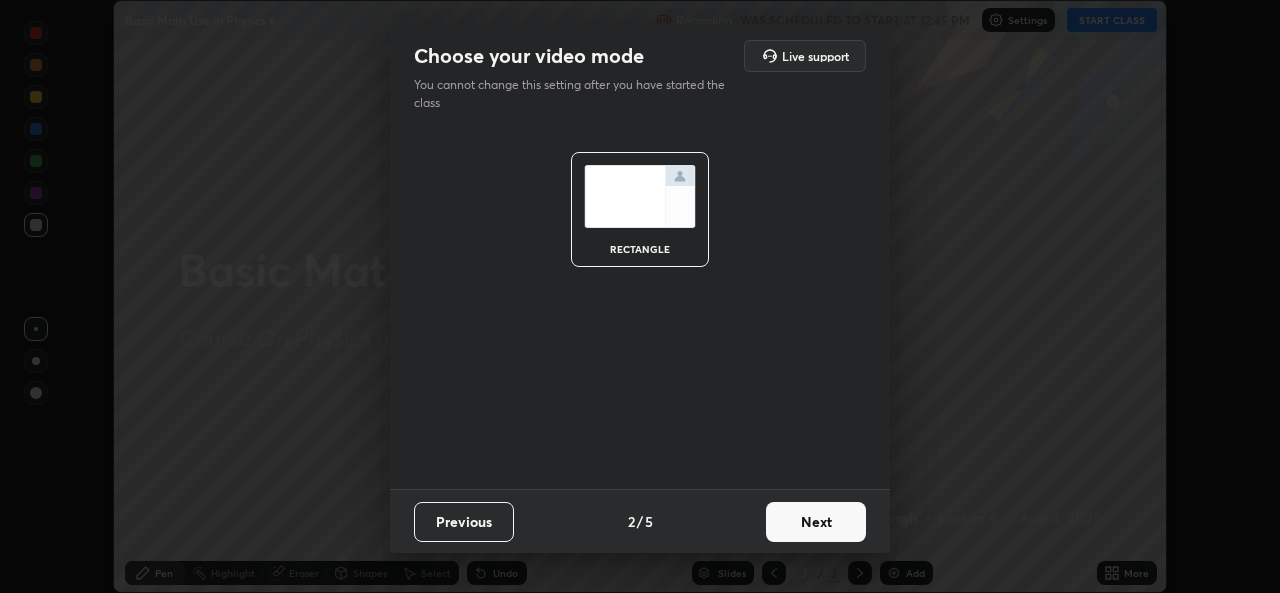 scroll, scrollTop: 0, scrollLeft: 0, axis: both 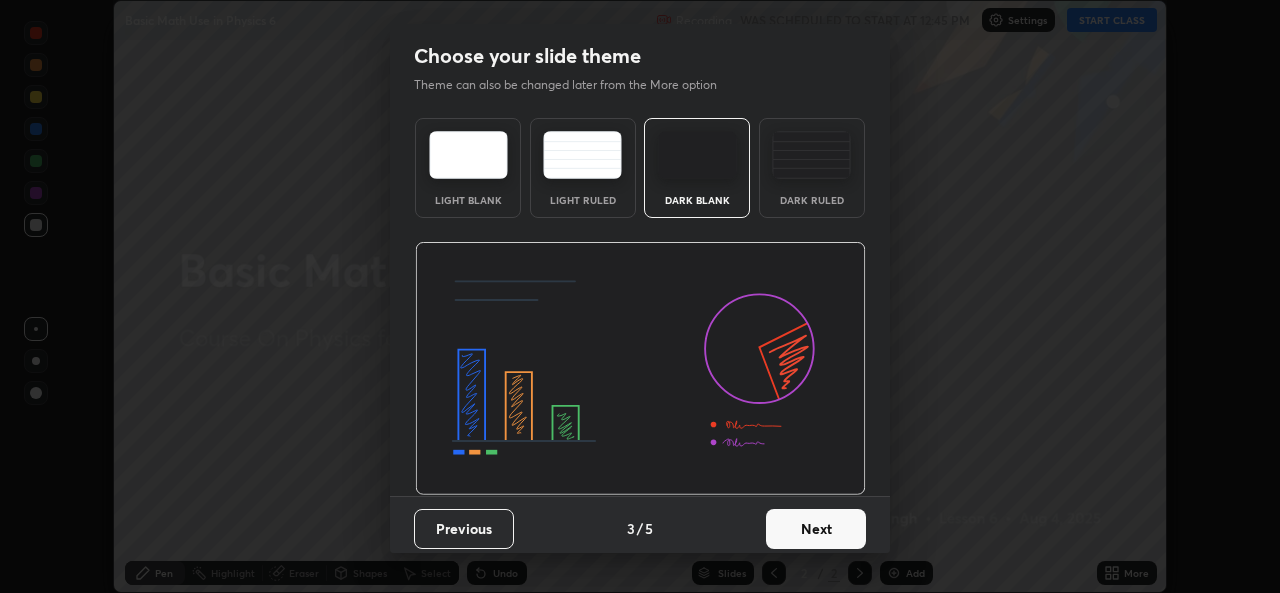 click on "Next" at bounding box center (816, 529) 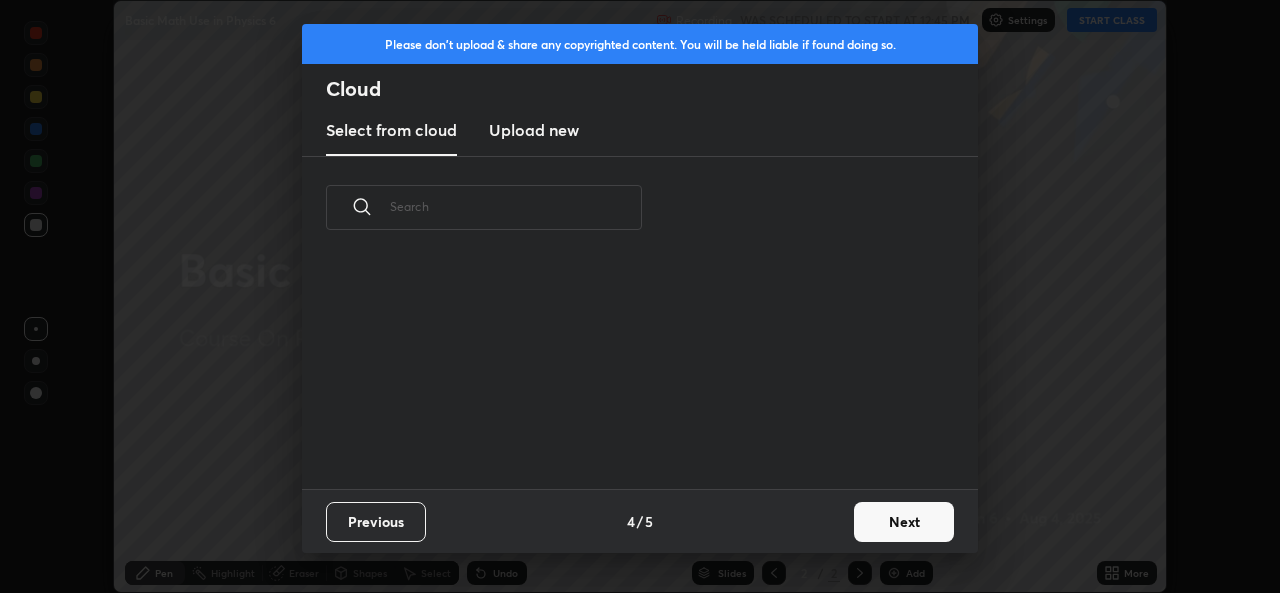 click on "Next" at bounding box center [904, 522] 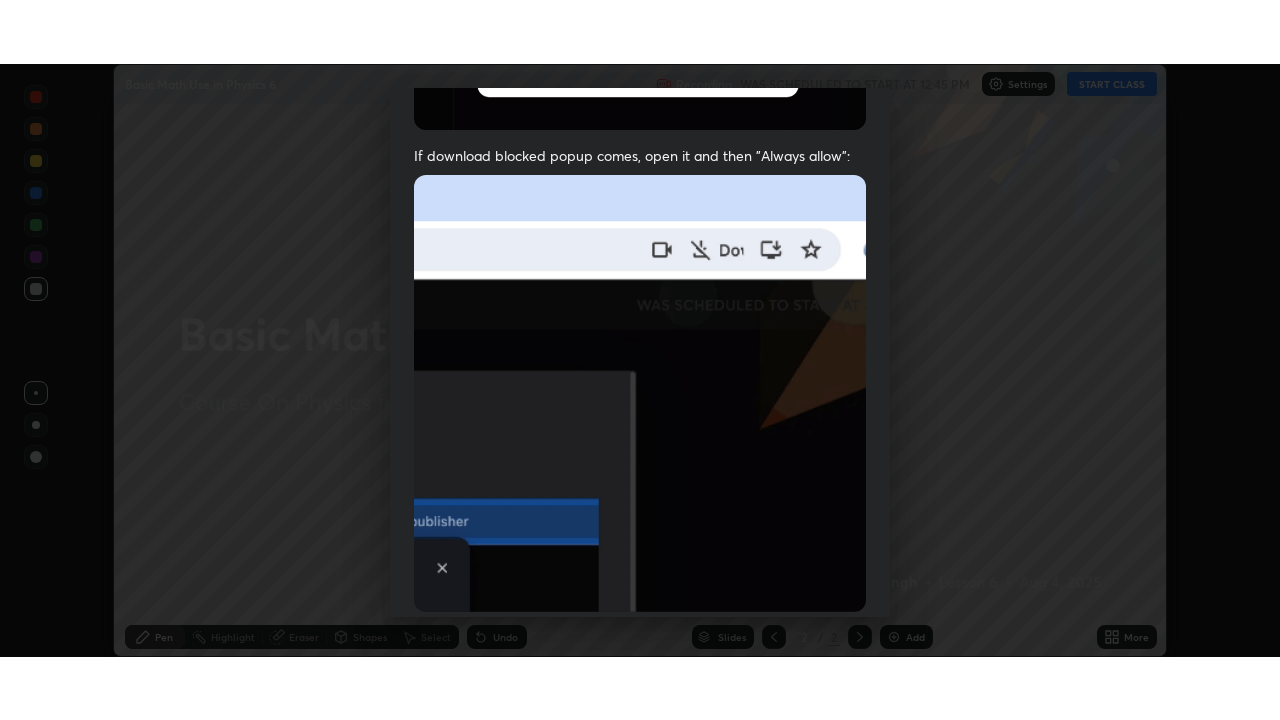 scroll, scrollTop: 471, scrollLeft: 0, axis: vertical 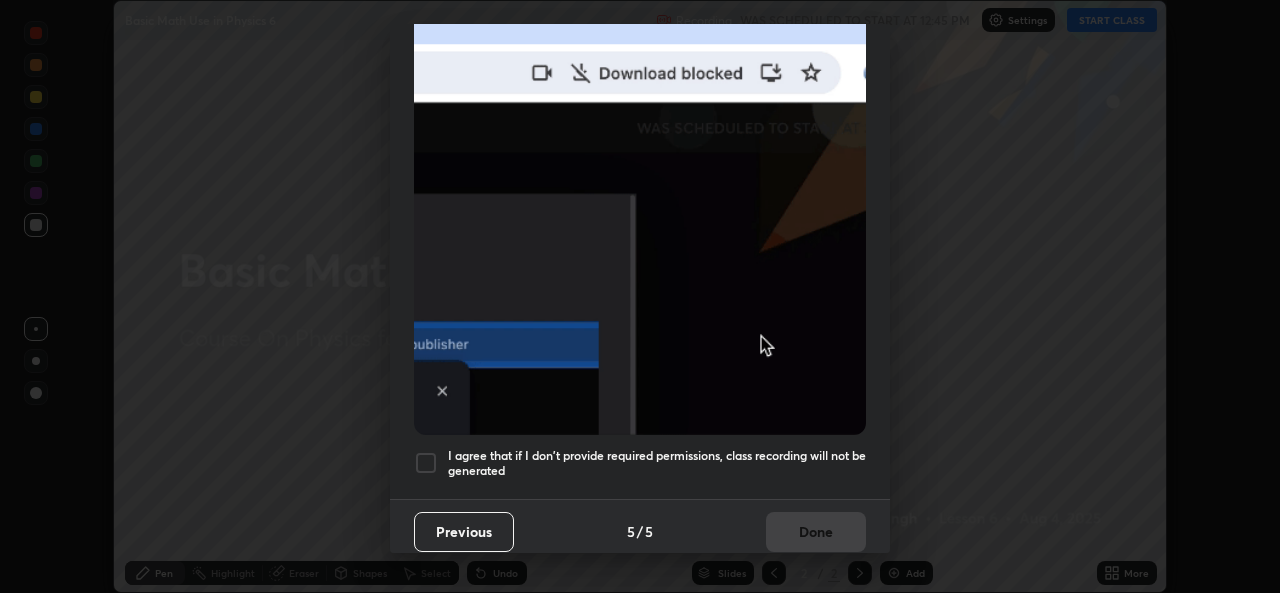 click at bounding box center [426, 463] 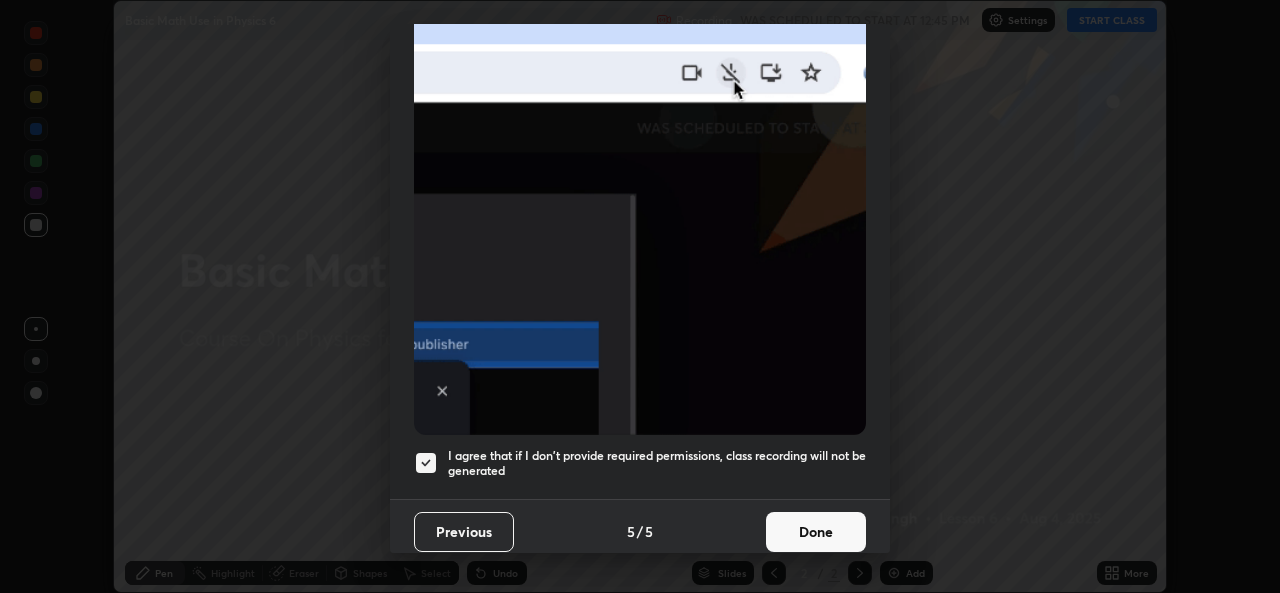click on "Done" at bounding box center [816, 532] 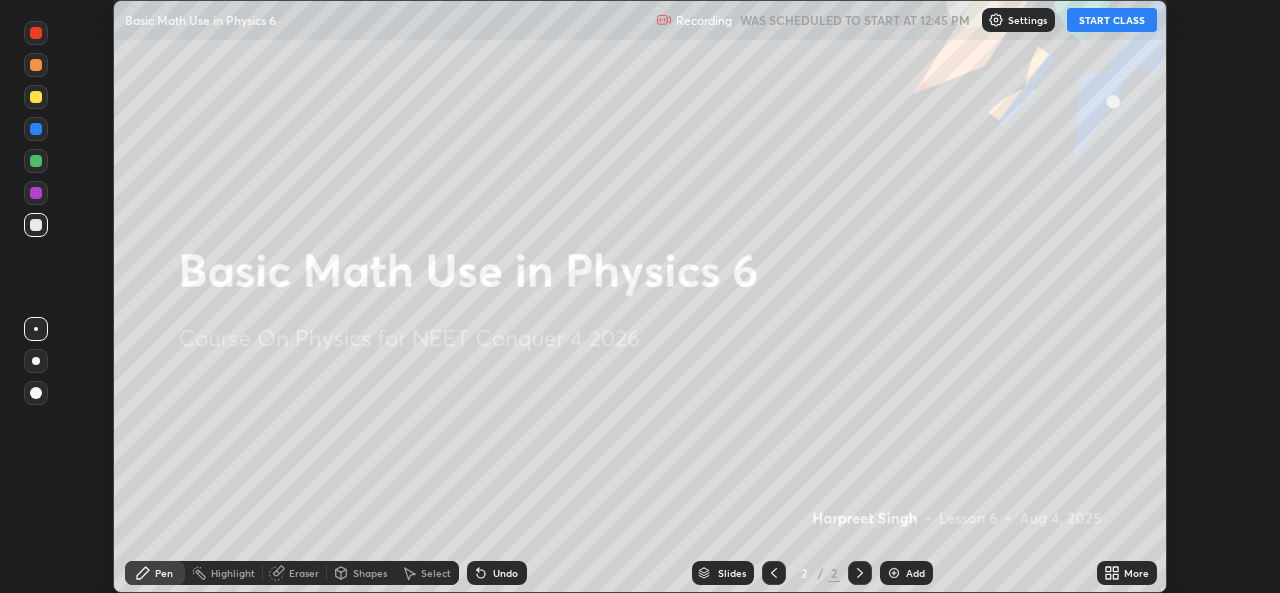 click on "START CLASS" at bounding box center [1112, 20] 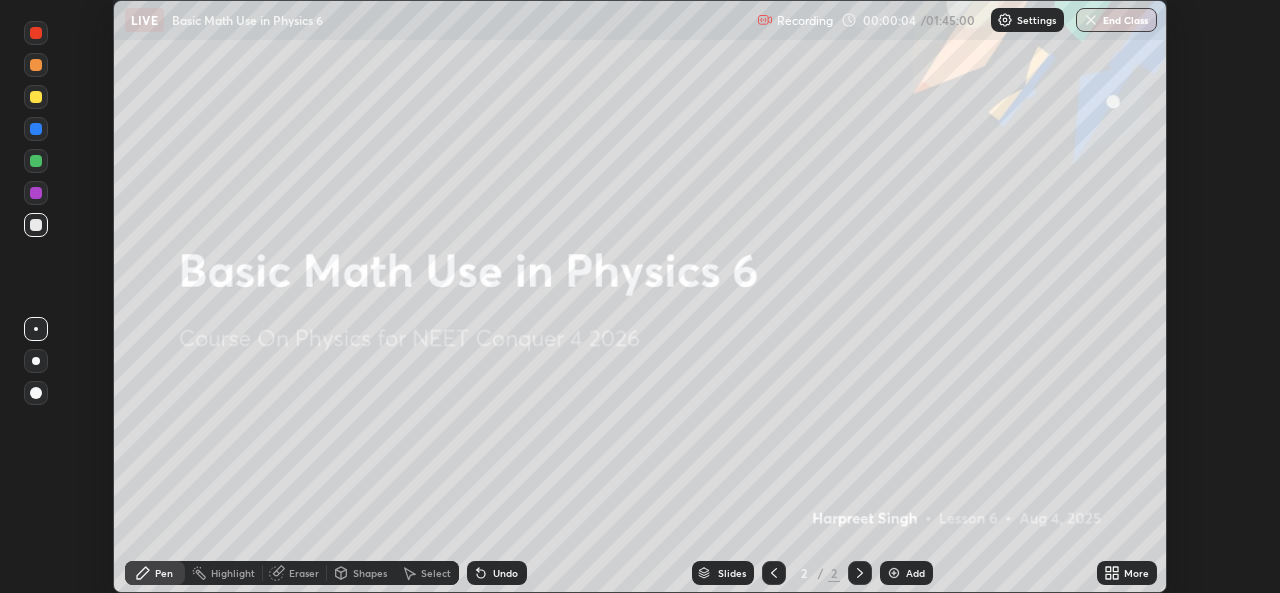 click on "More" at bounding box center [1136, 573] 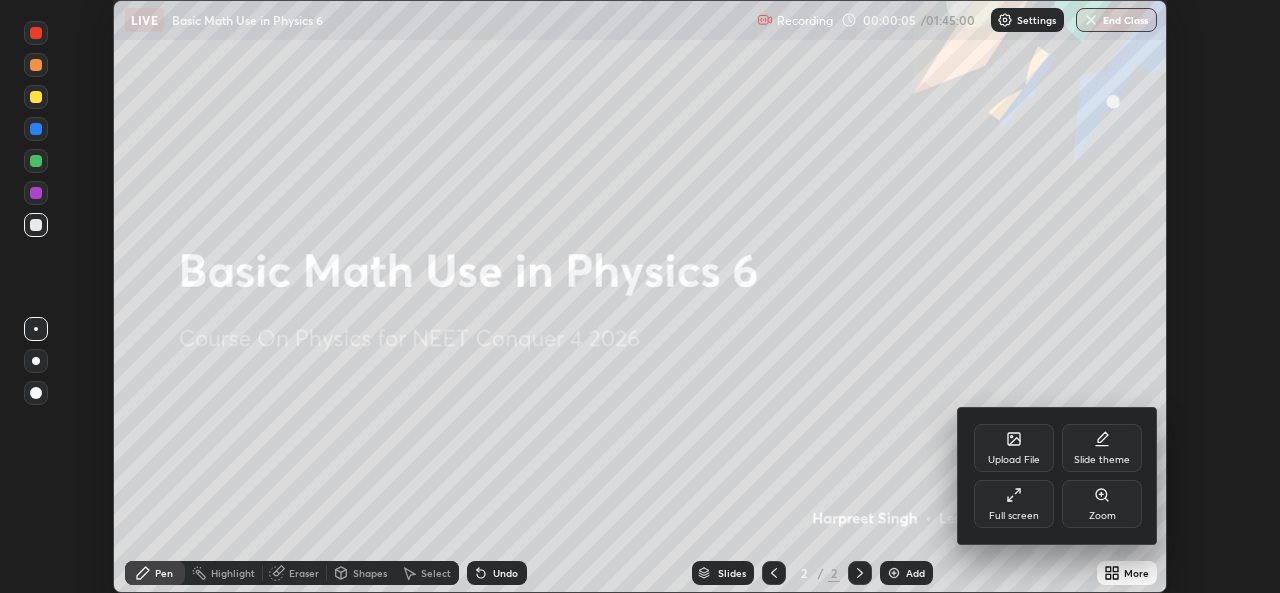 click on "Full screen" at bounding box center (1014, 504) 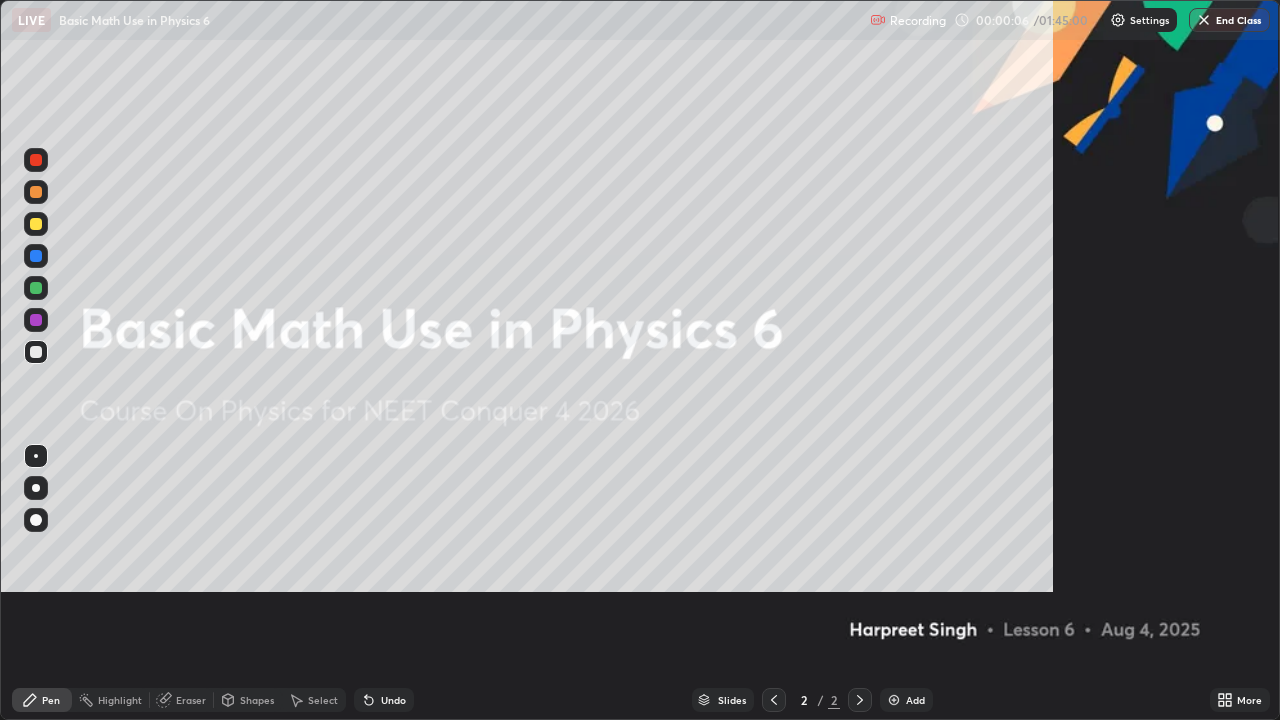 scroll, scrollTop: 99280, scrollLeft: 98720, axis: both 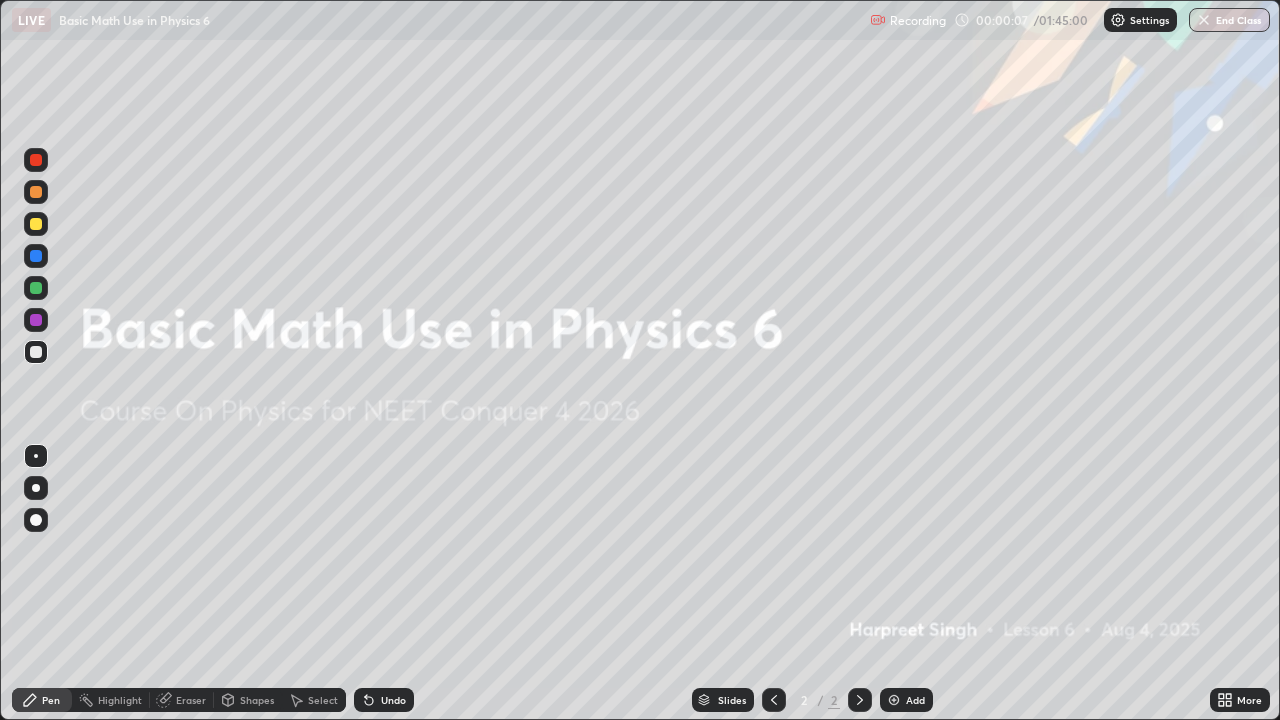 click on "Add" at bounding box center [915, 700] 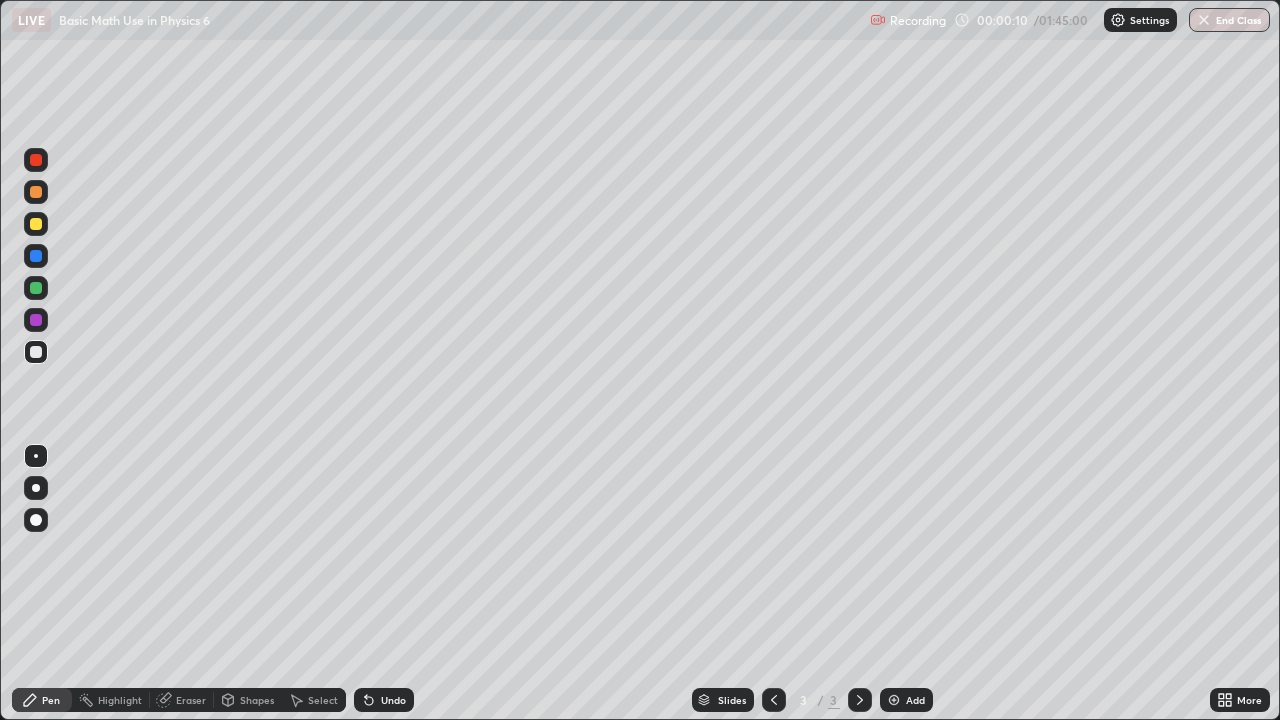click at bounding box center [36, 224] 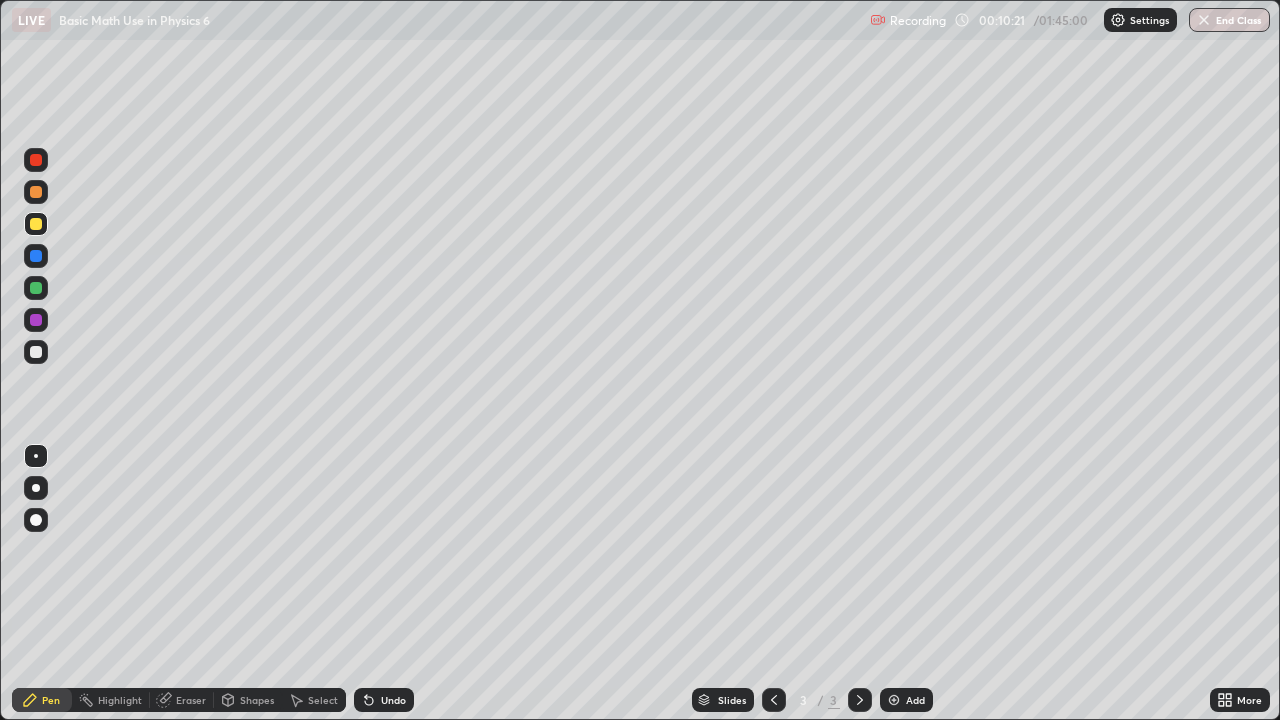 click at bounding box center [36, 256] 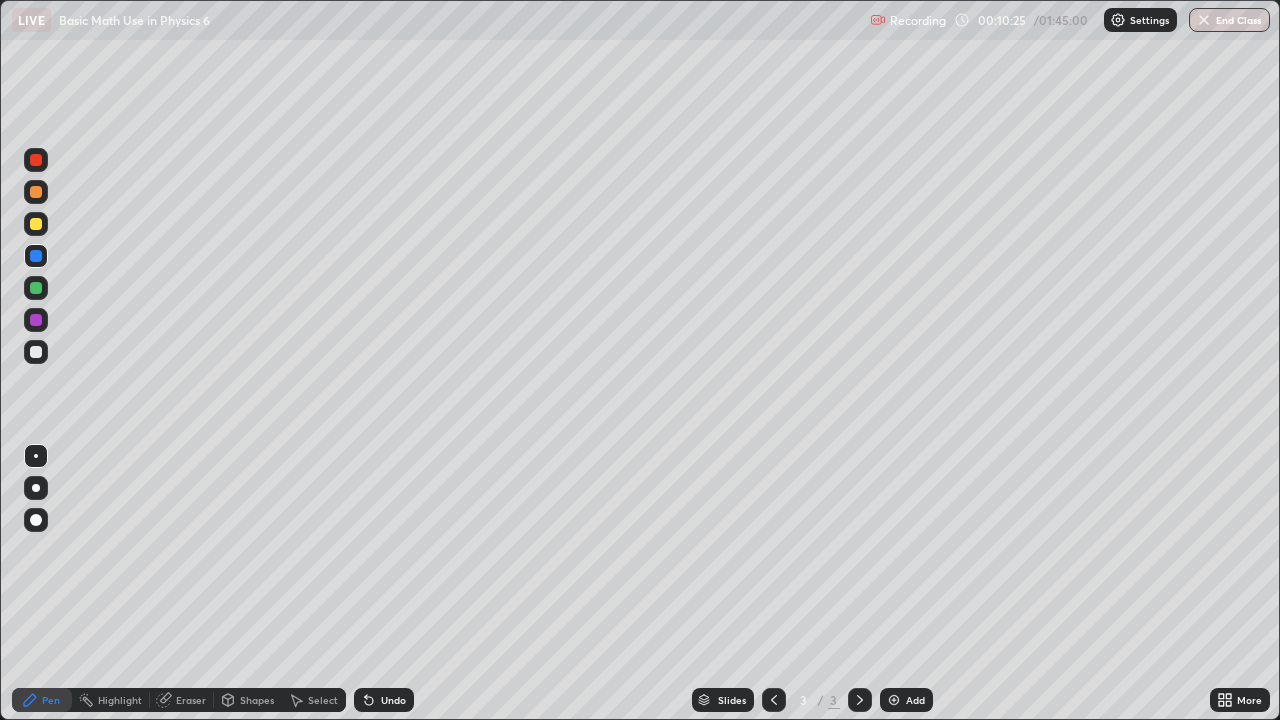 click at bounding box center [36, 352] 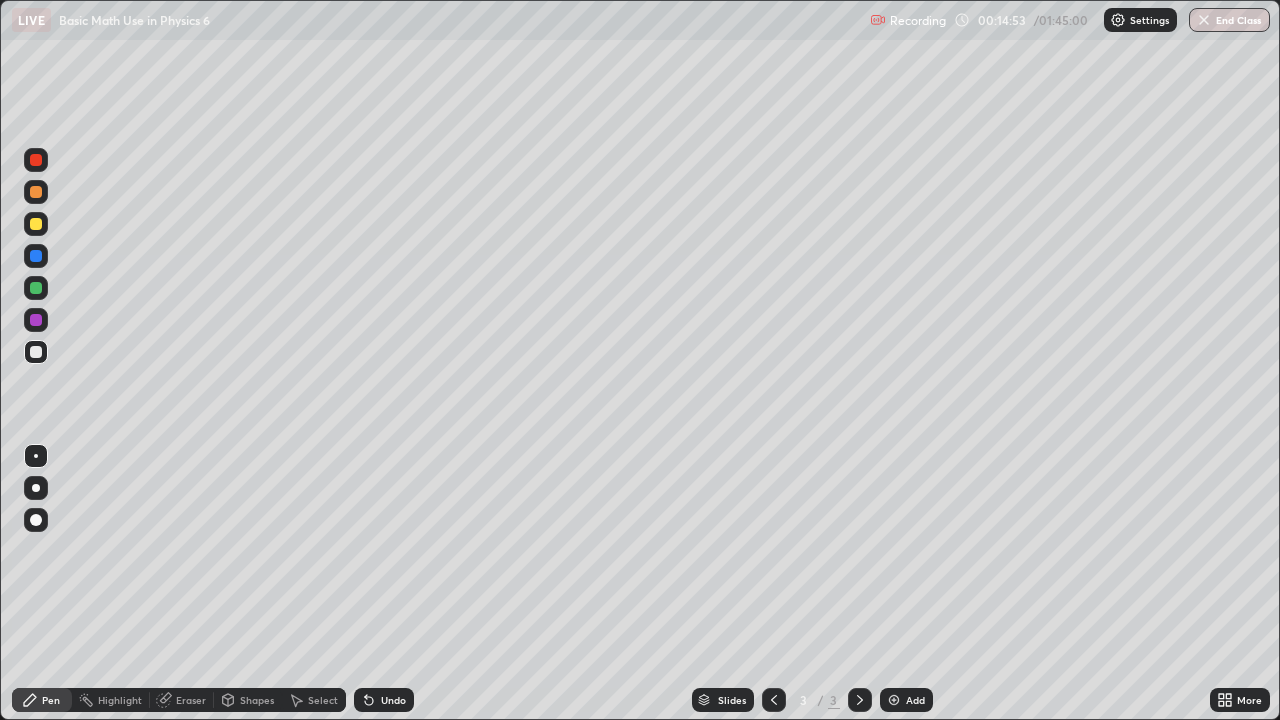 click on "Add" at bounding box center [915, 700] 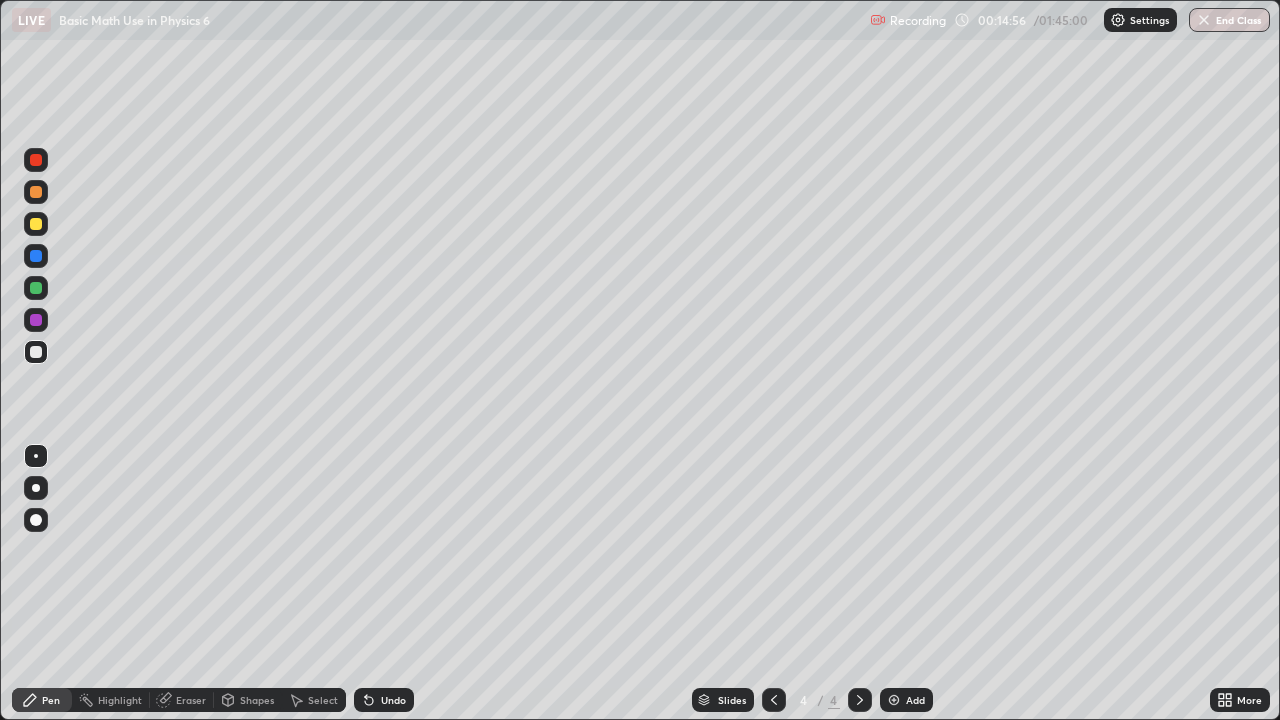 click at bounding box center (36, 224) 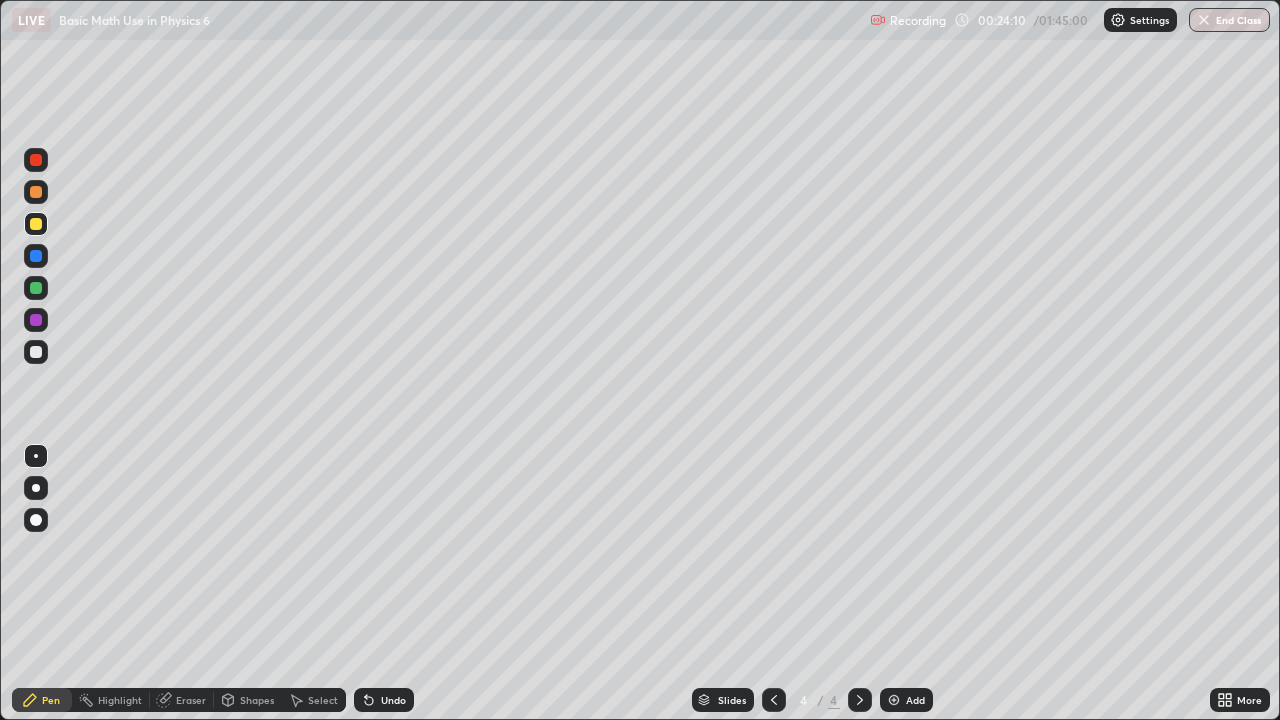 click at bounding box center (36, 352) 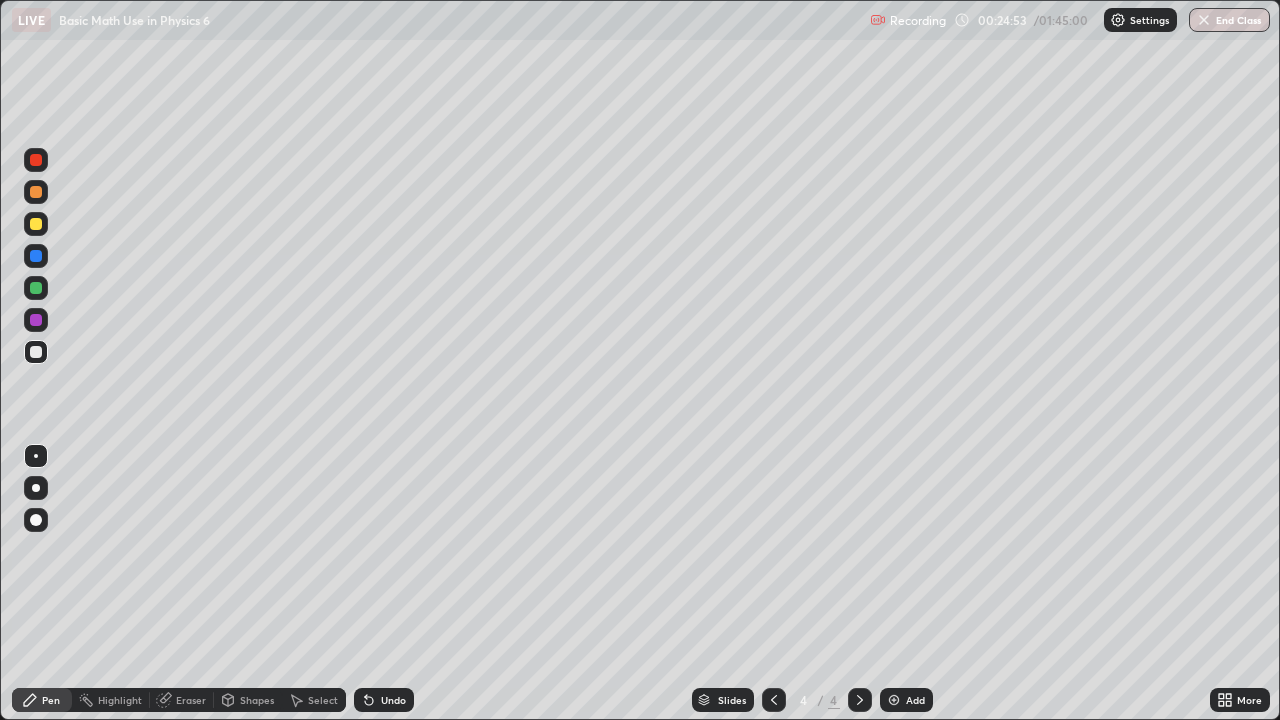 click on "Add" at bounding box center [915, 700] 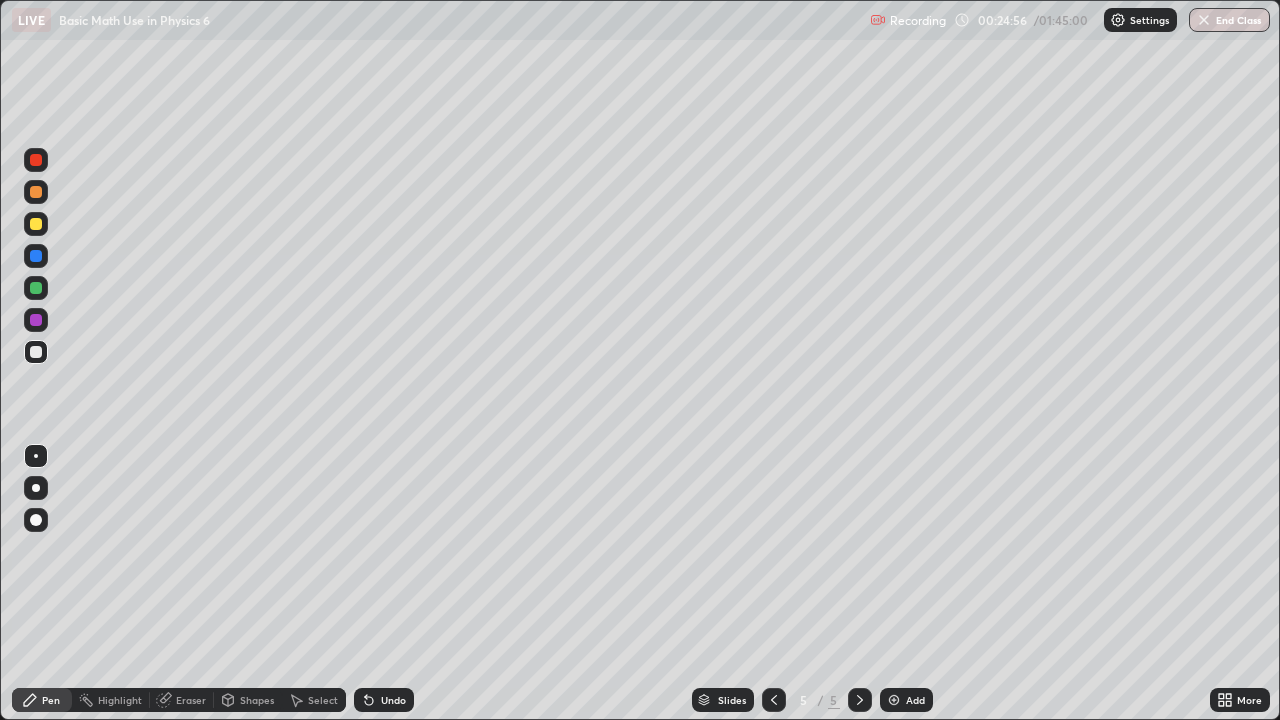 click at bounding box center [36, 352] 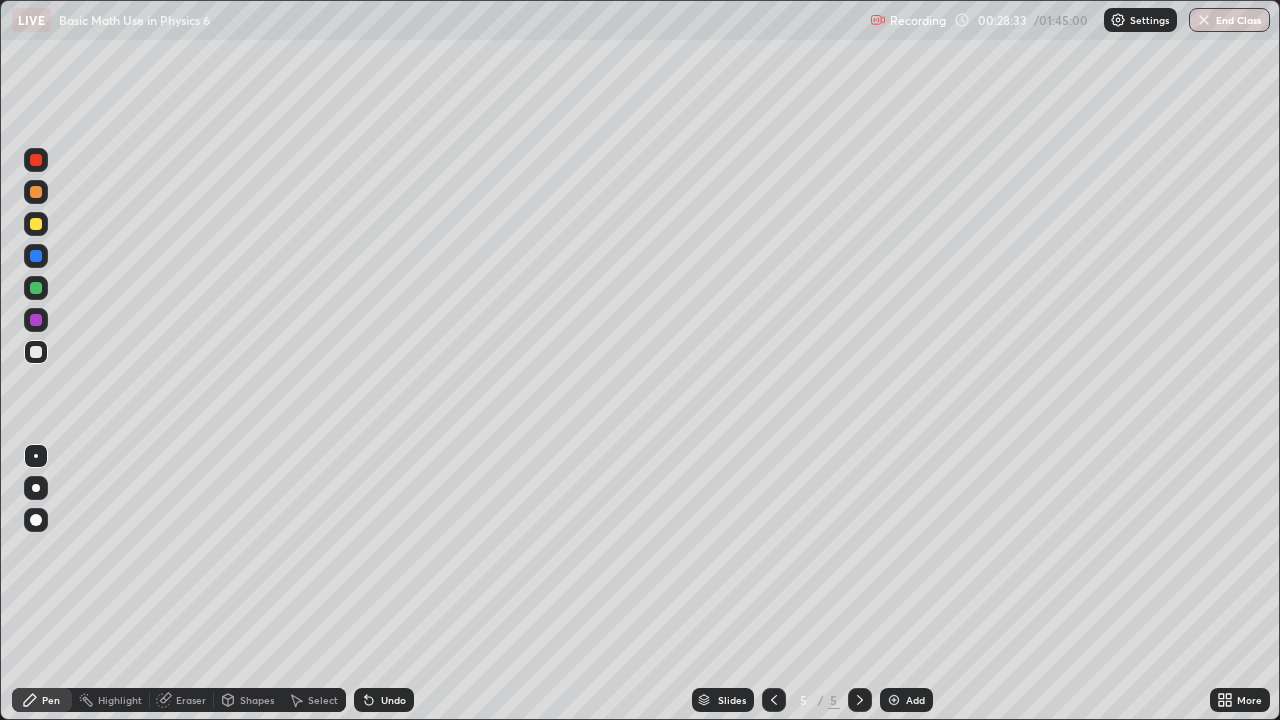 click 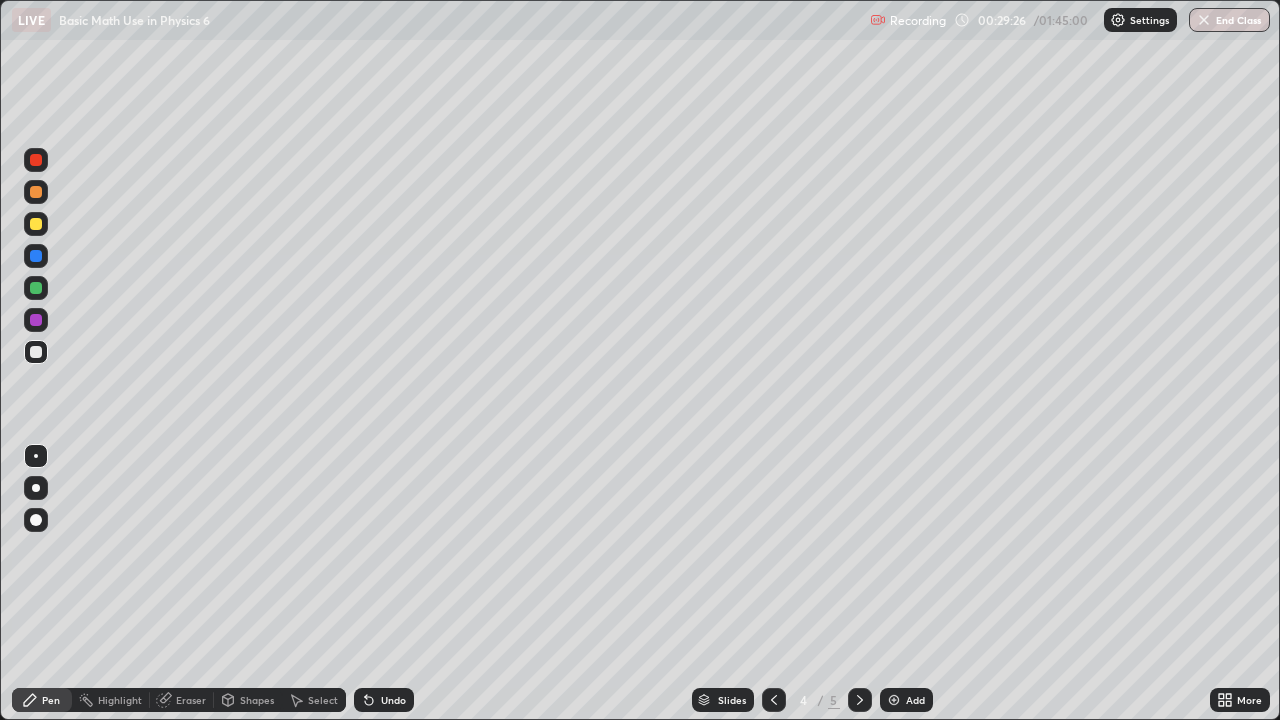 click 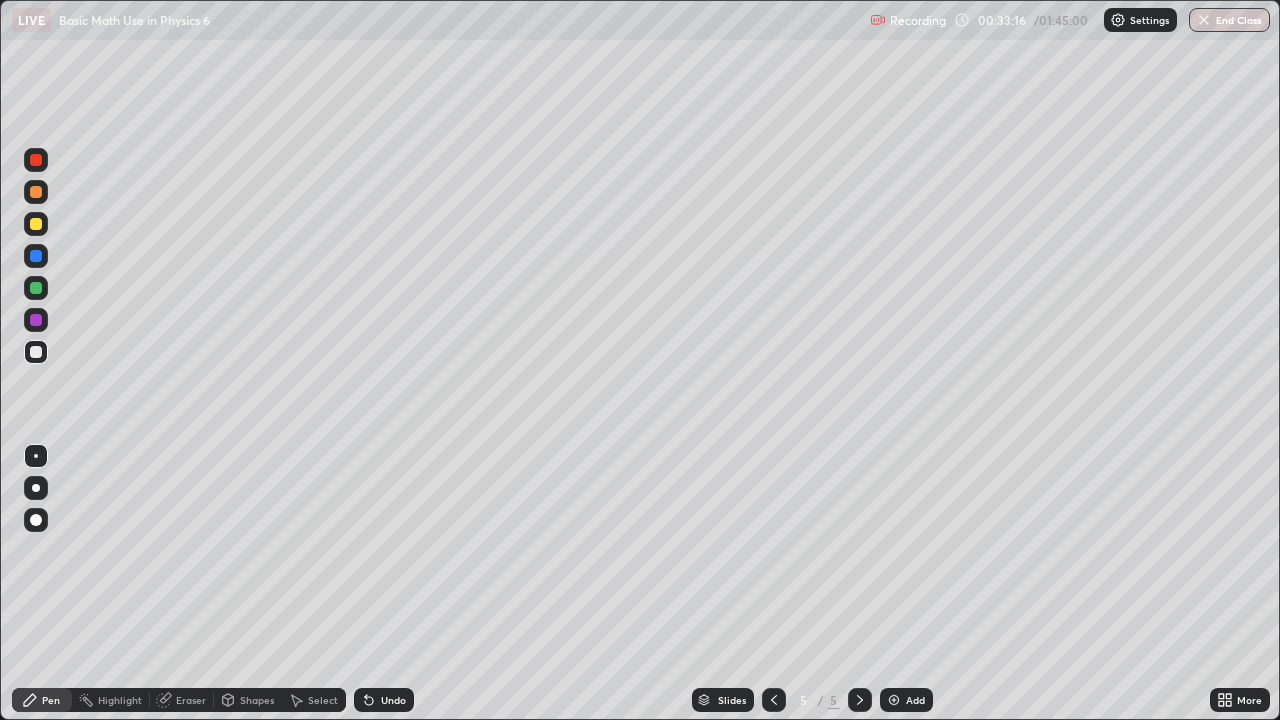 click 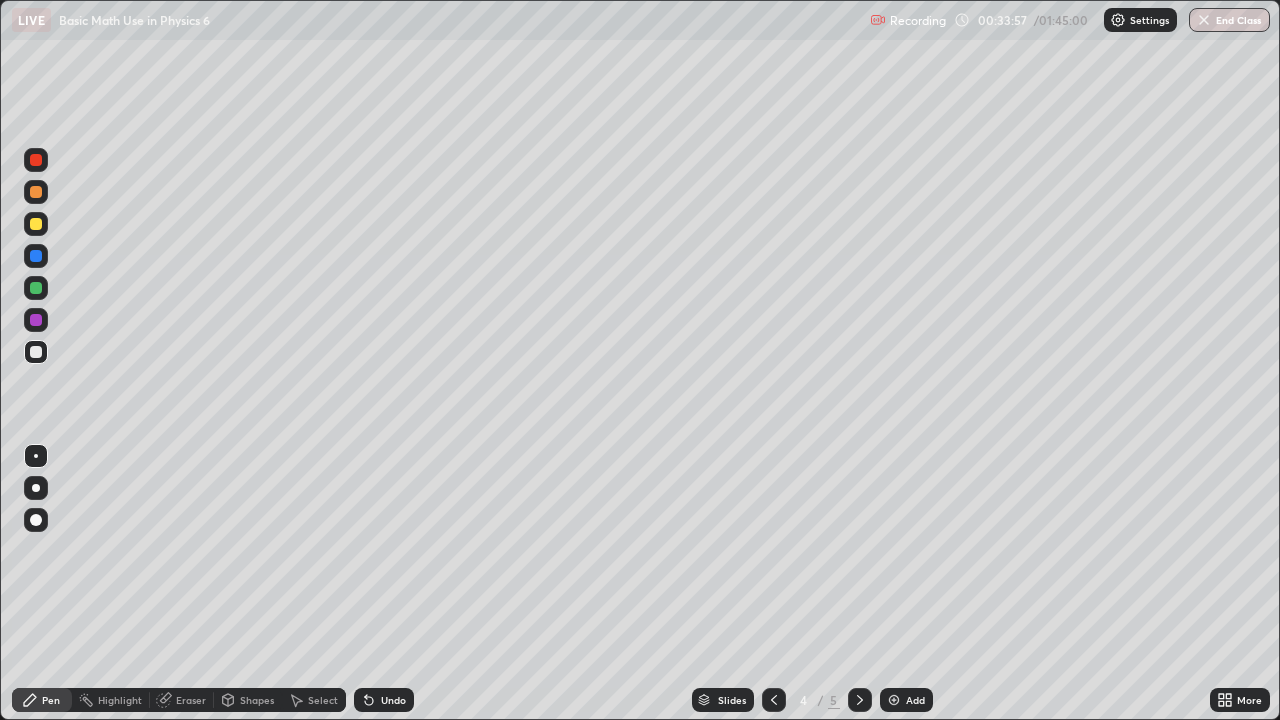 click 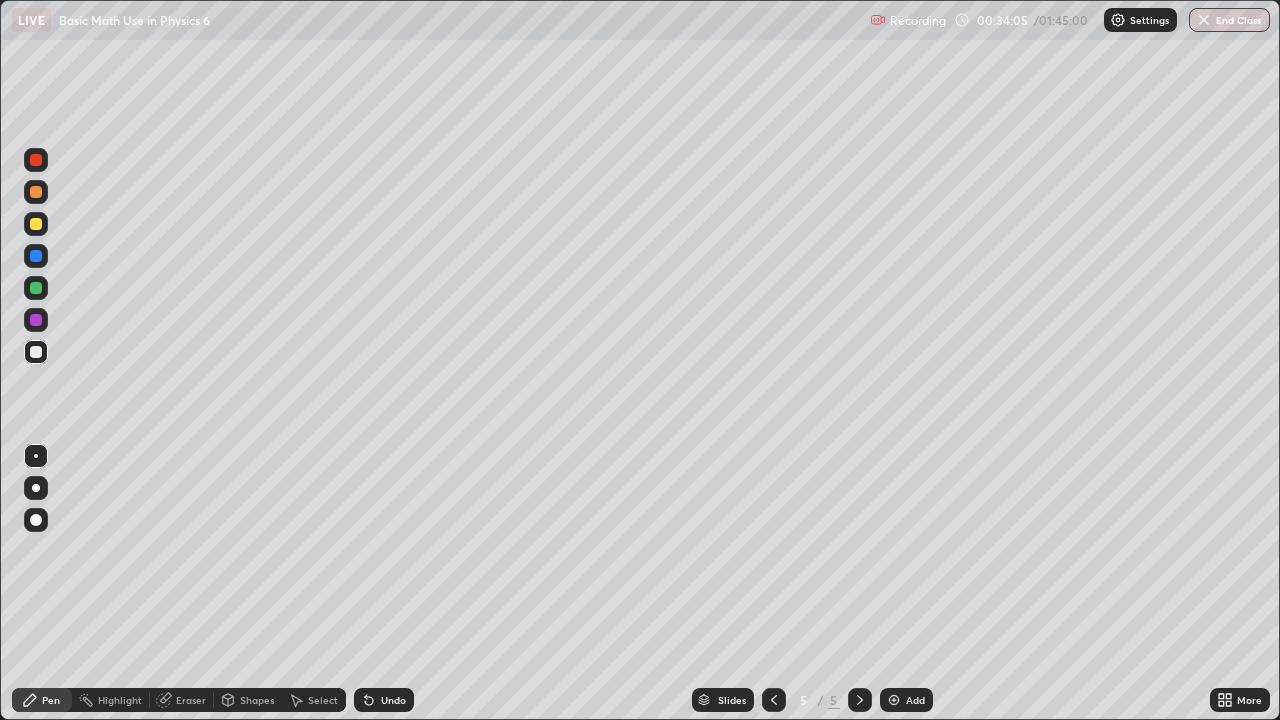 click on "Eraser" at bounding box center (191, 700) 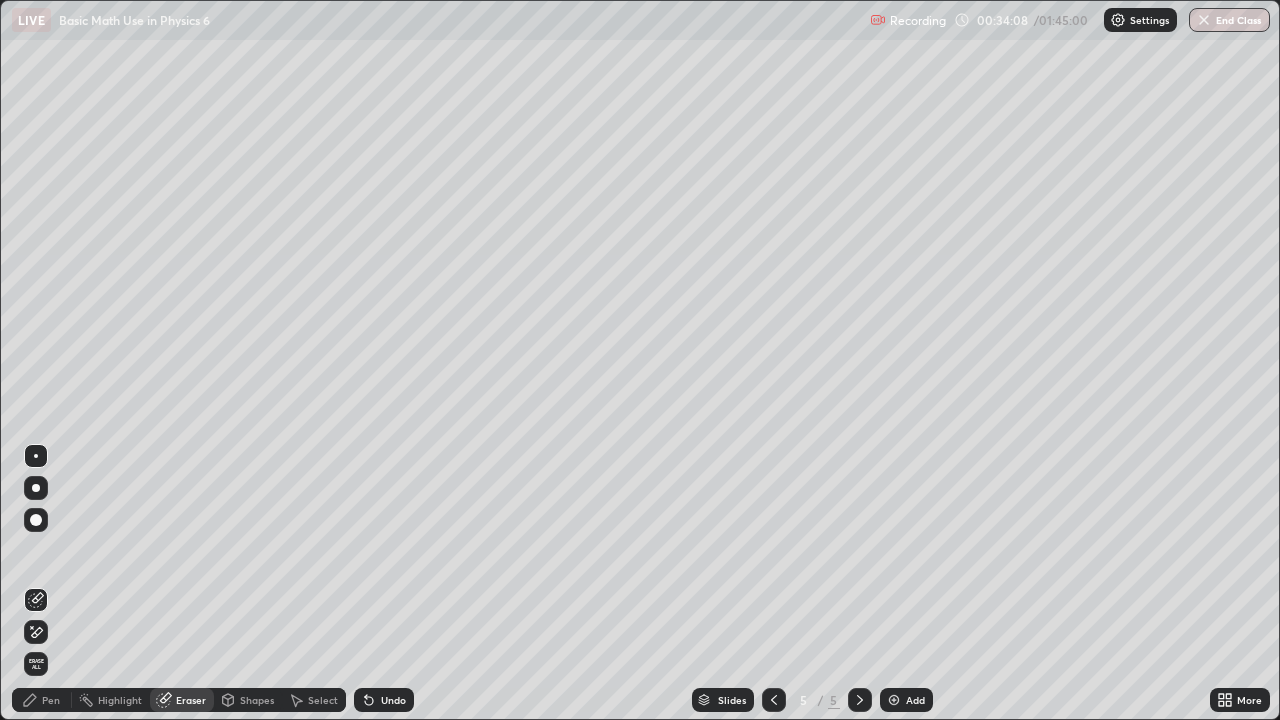 click on "Pen" at bounding box center (51, 700) 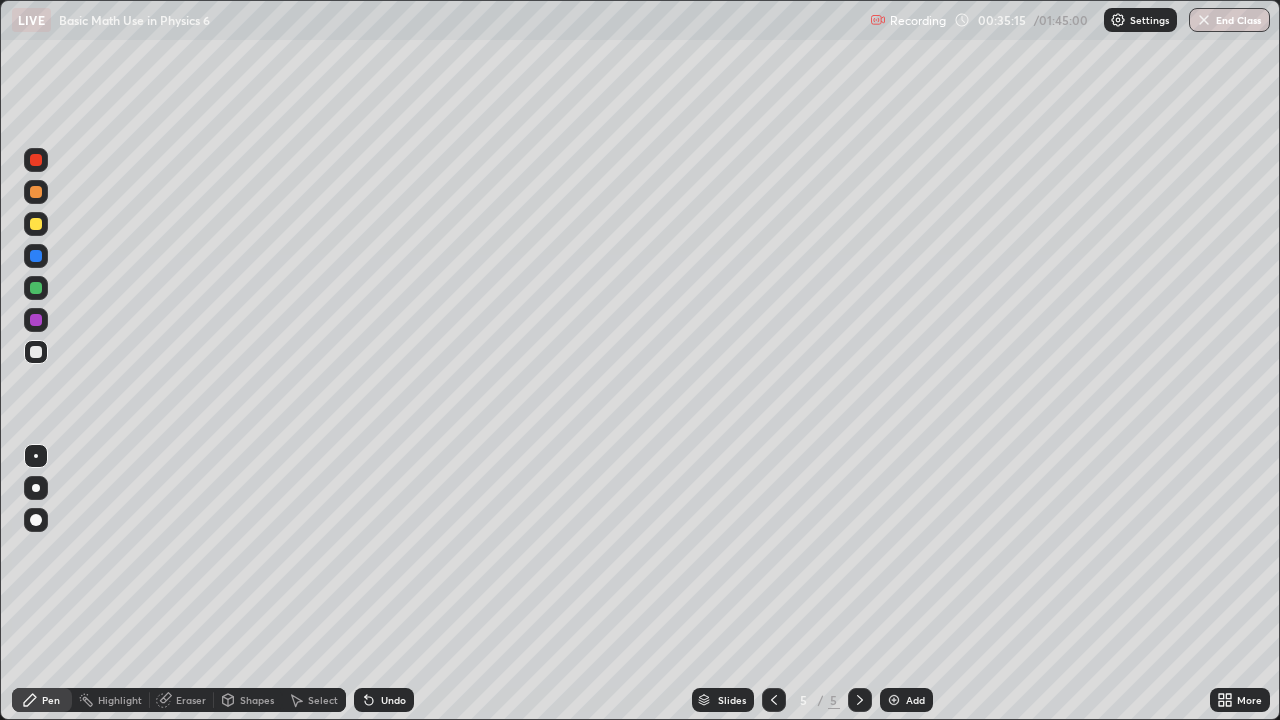 click 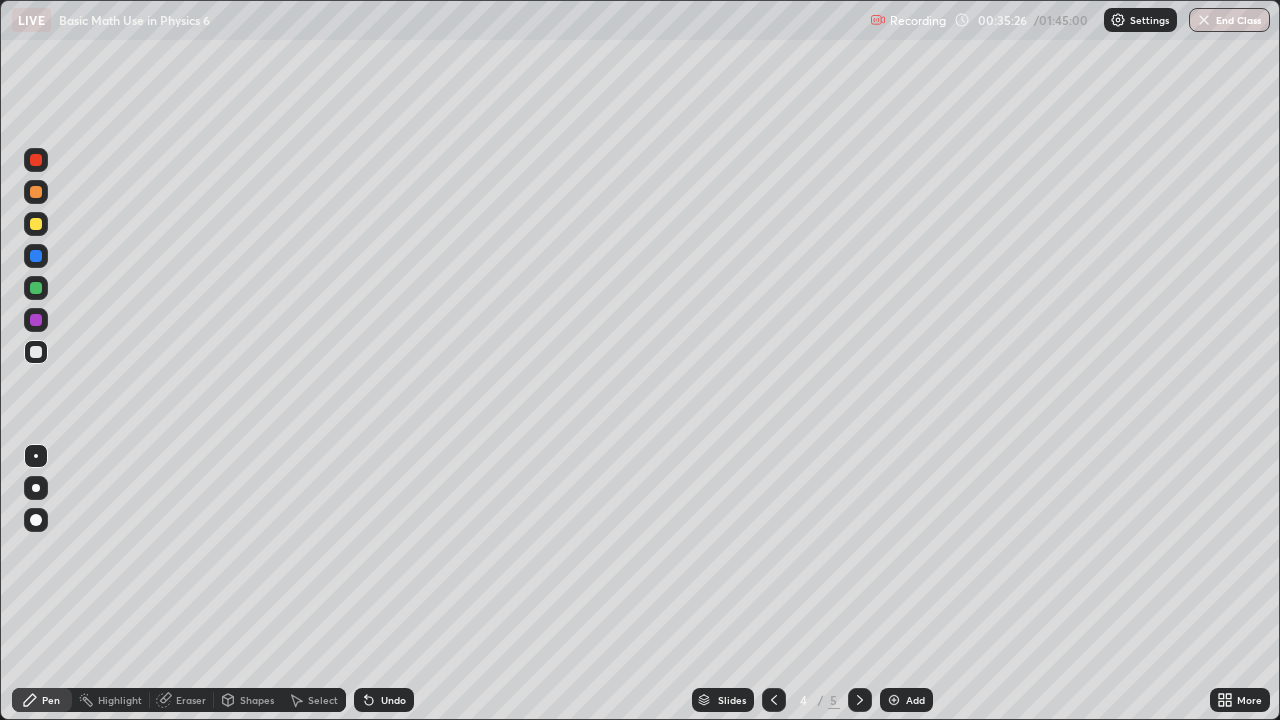 click 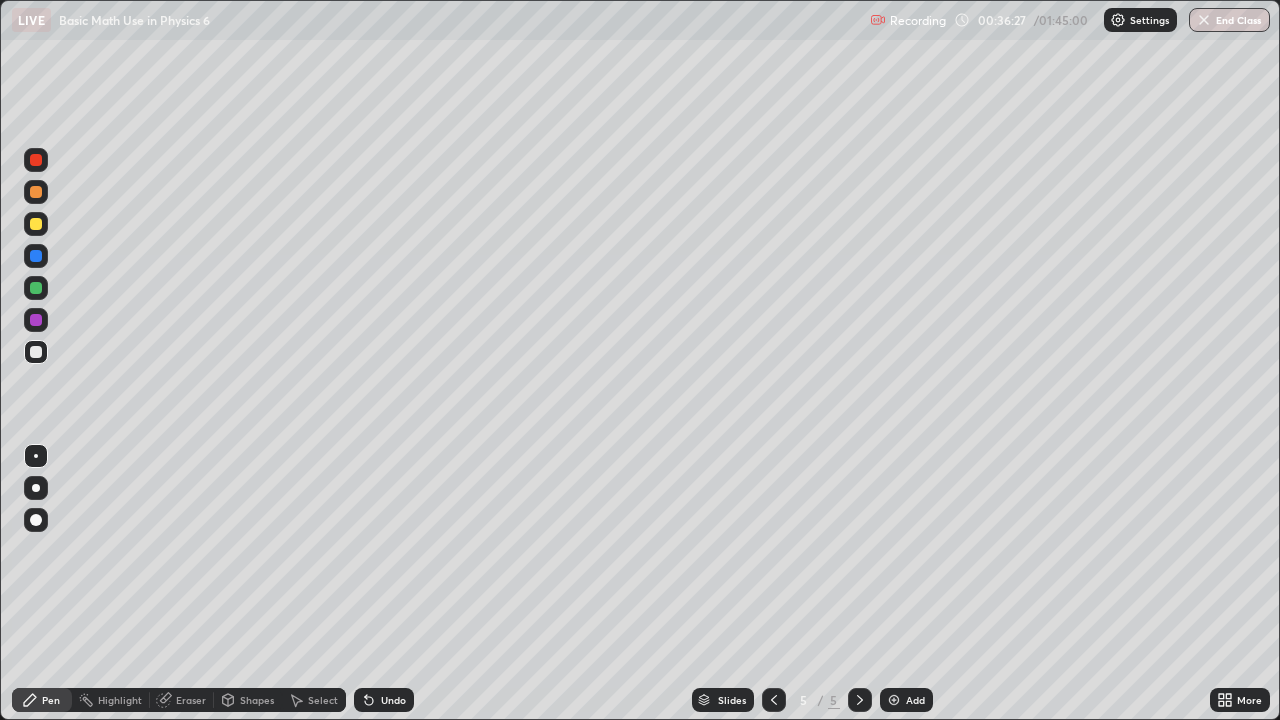 click on "Add" at bounding box center (915, 700) 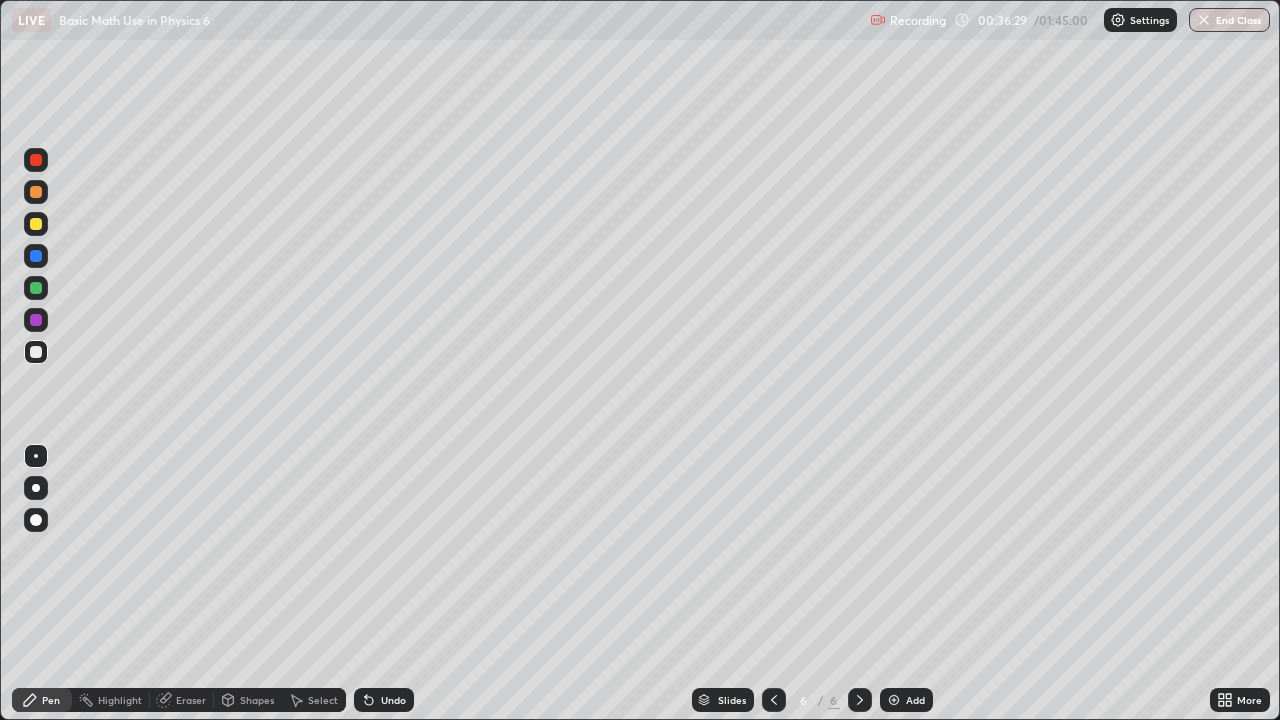 click at bounding box center (36, 224) 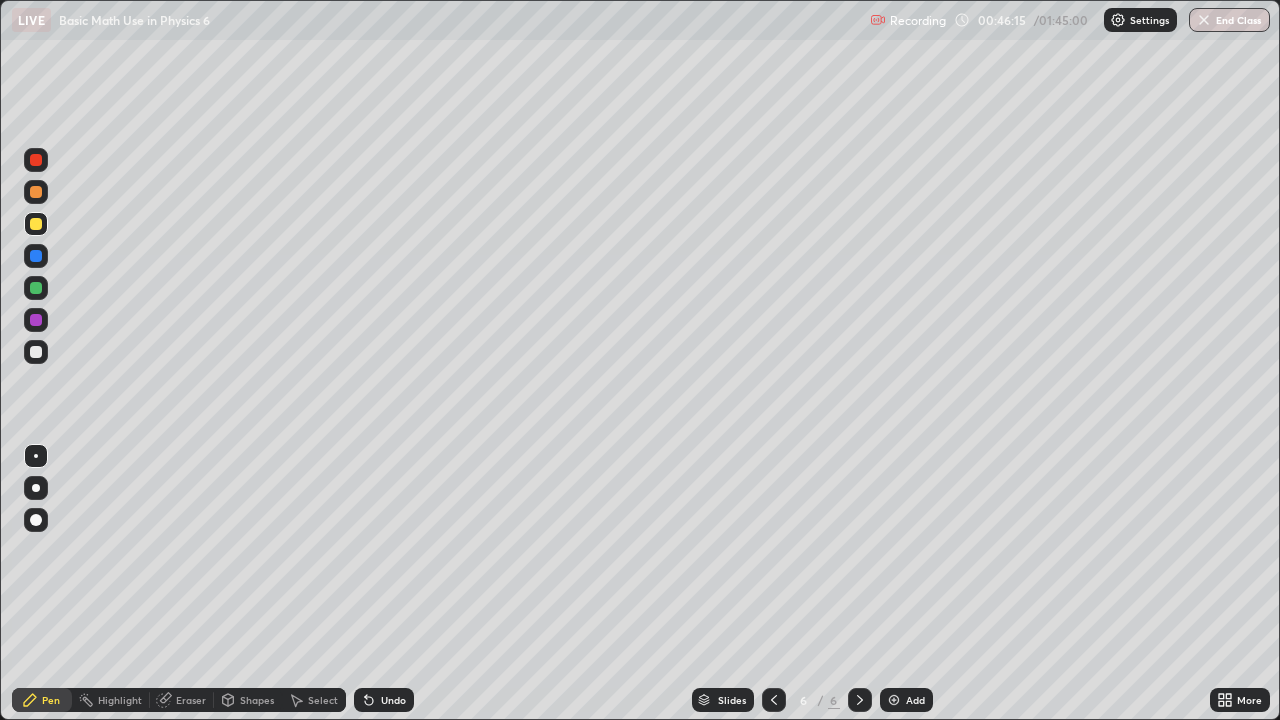 click on "Add" at bounding box center [915, 700] 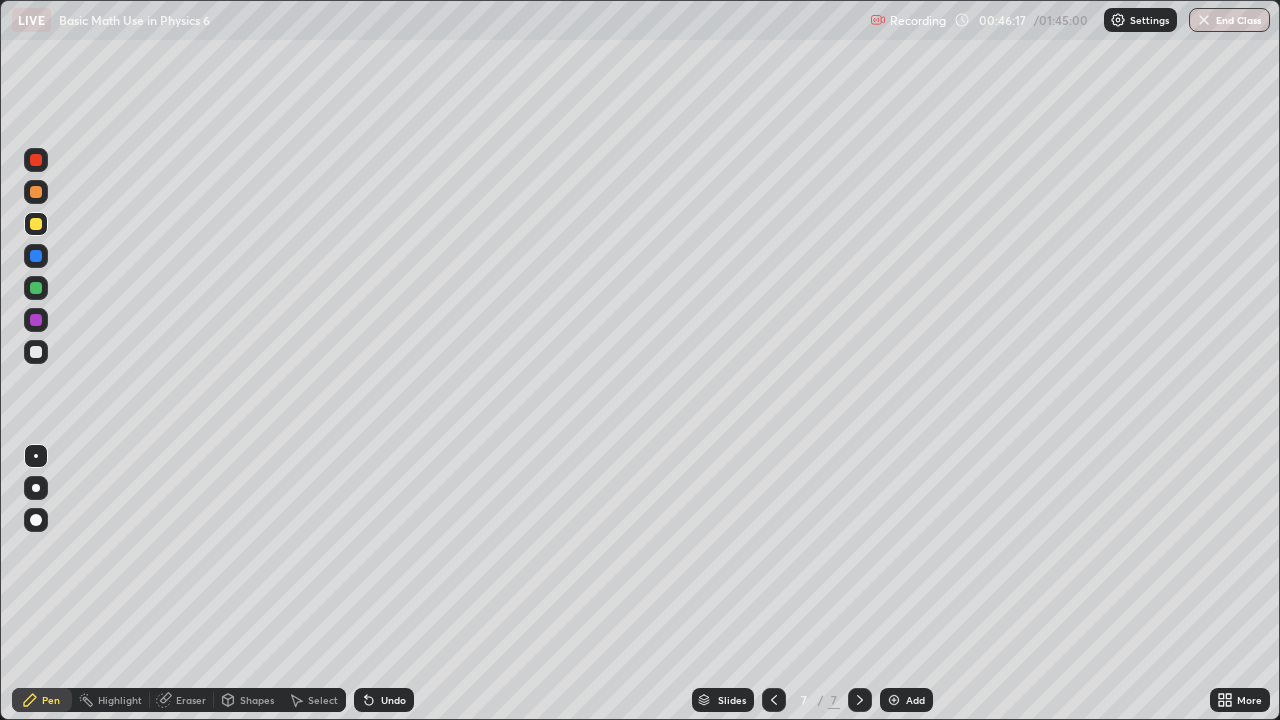 click at bounding box center (36, 192) 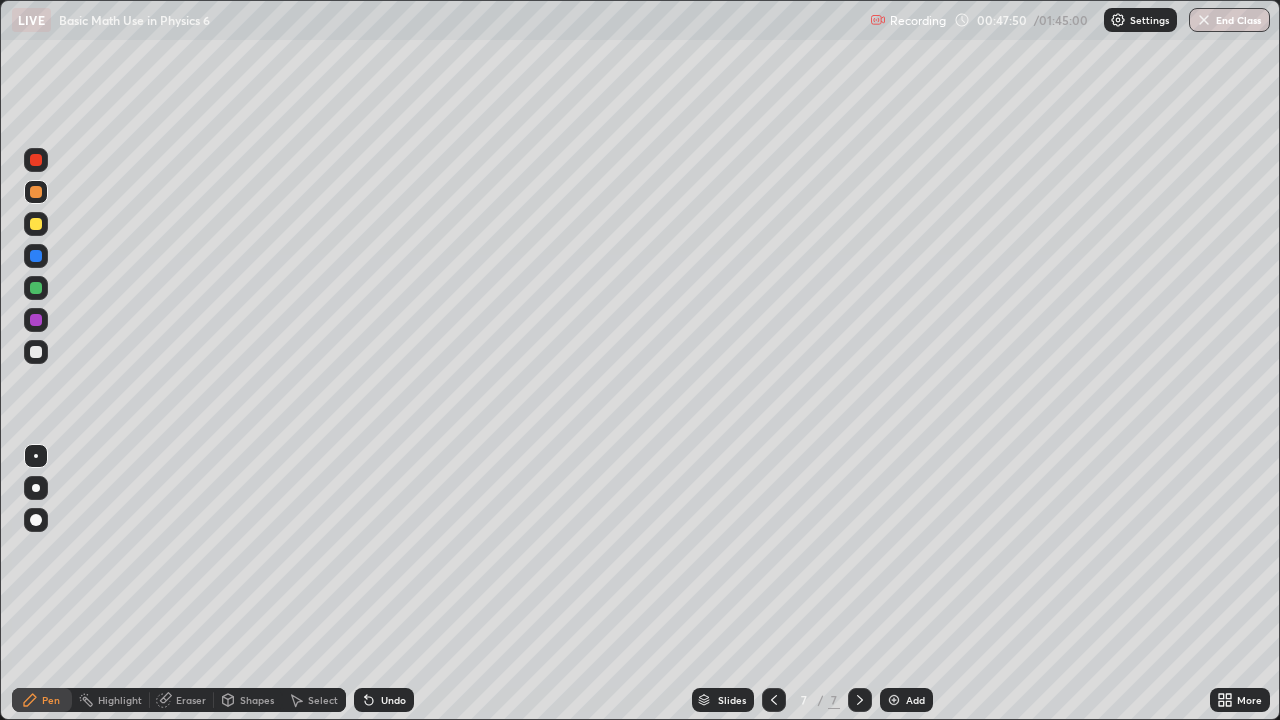 click at bounding box center [36, 352] 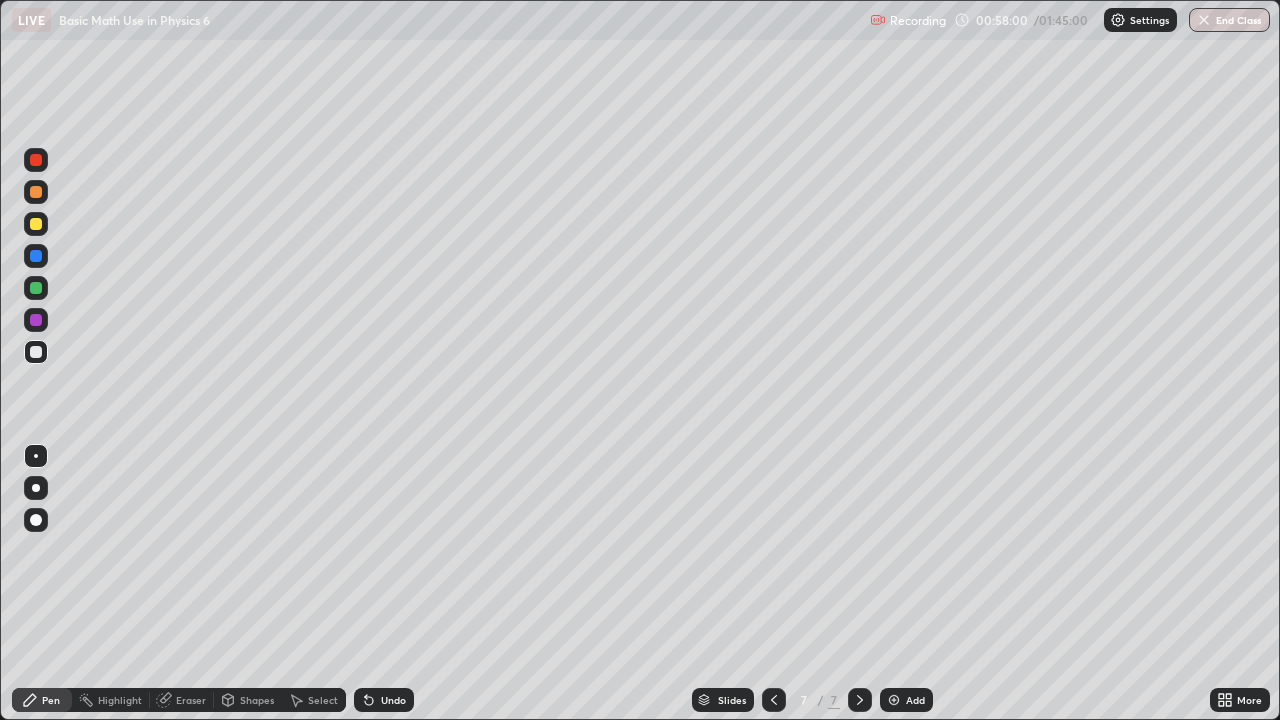 click on "Add" at bounding box center (915, 700) 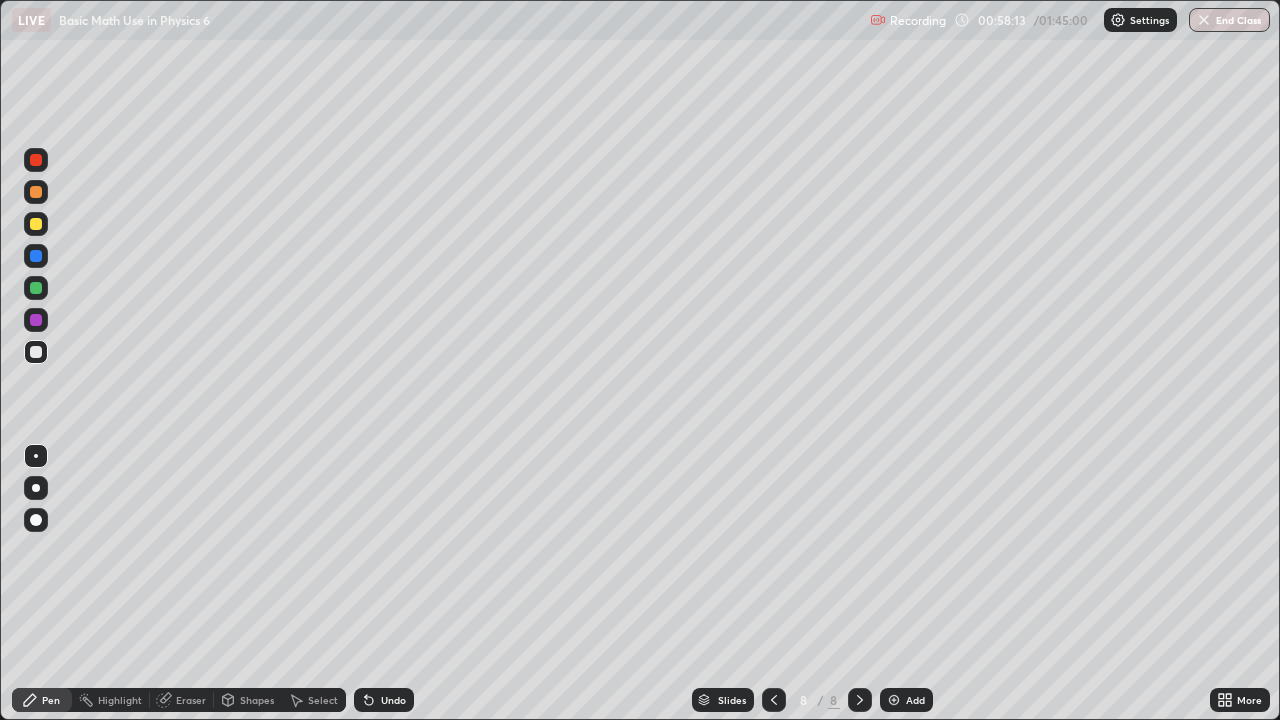 click on "Eraser" at bounding box center [191, 700] 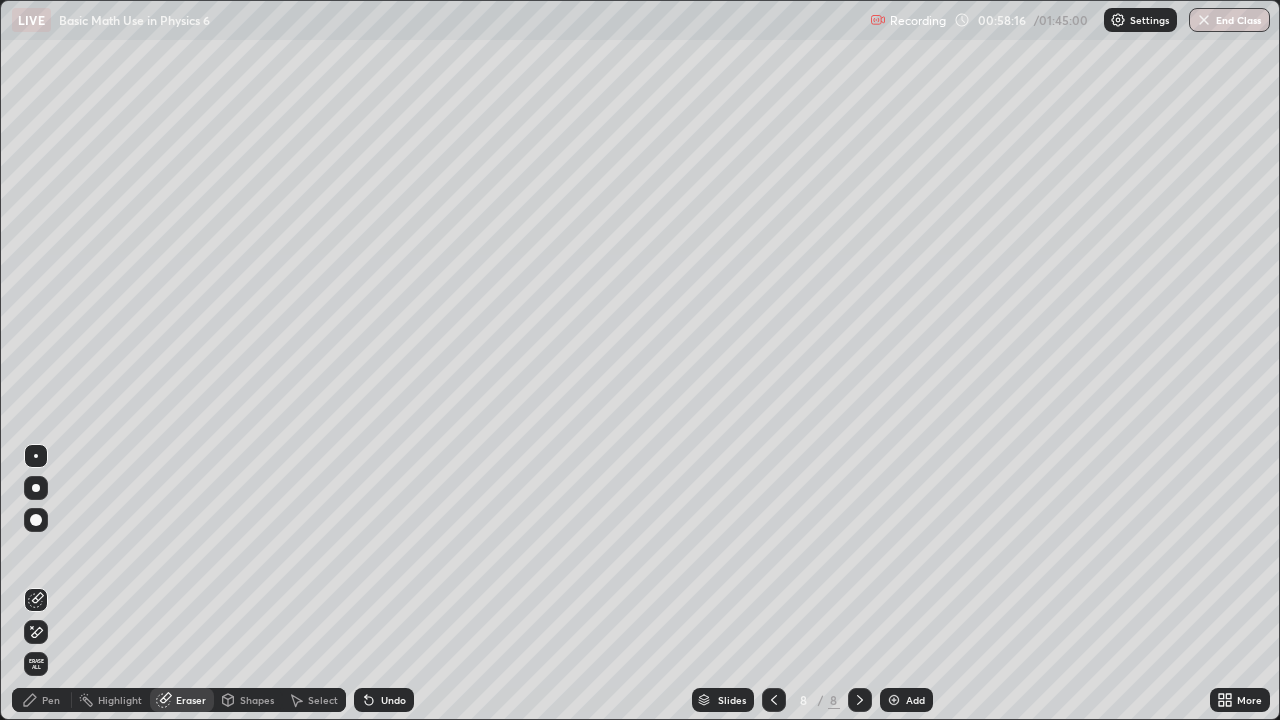 click on "Pen" at bounding box center [51, 700] 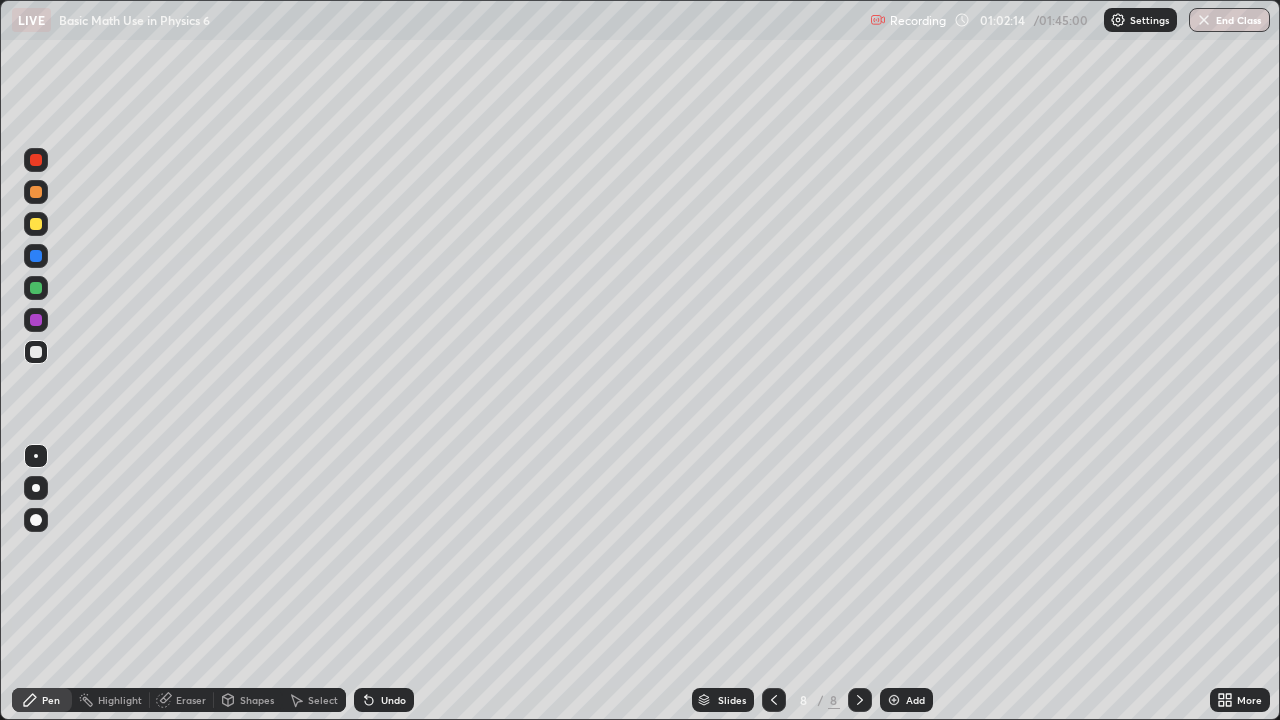 click on "Add" at bounding box center [915, 700] 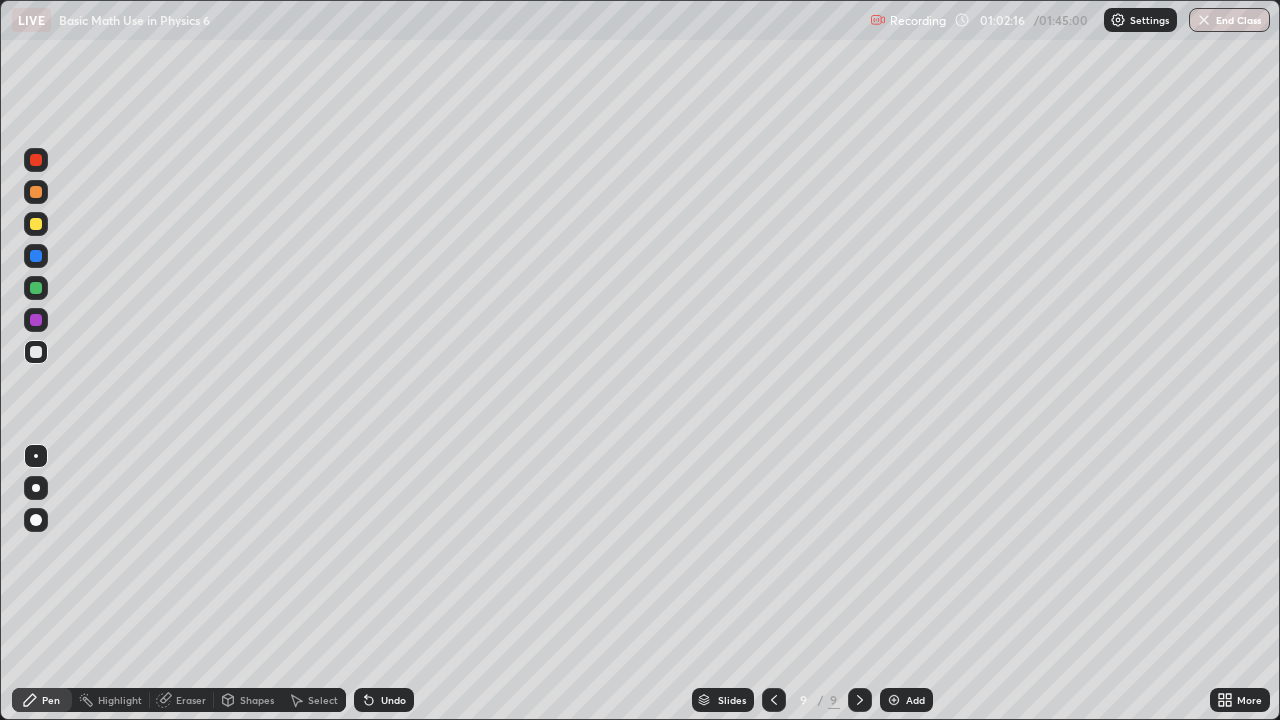 click at bounding box center [36, 224] 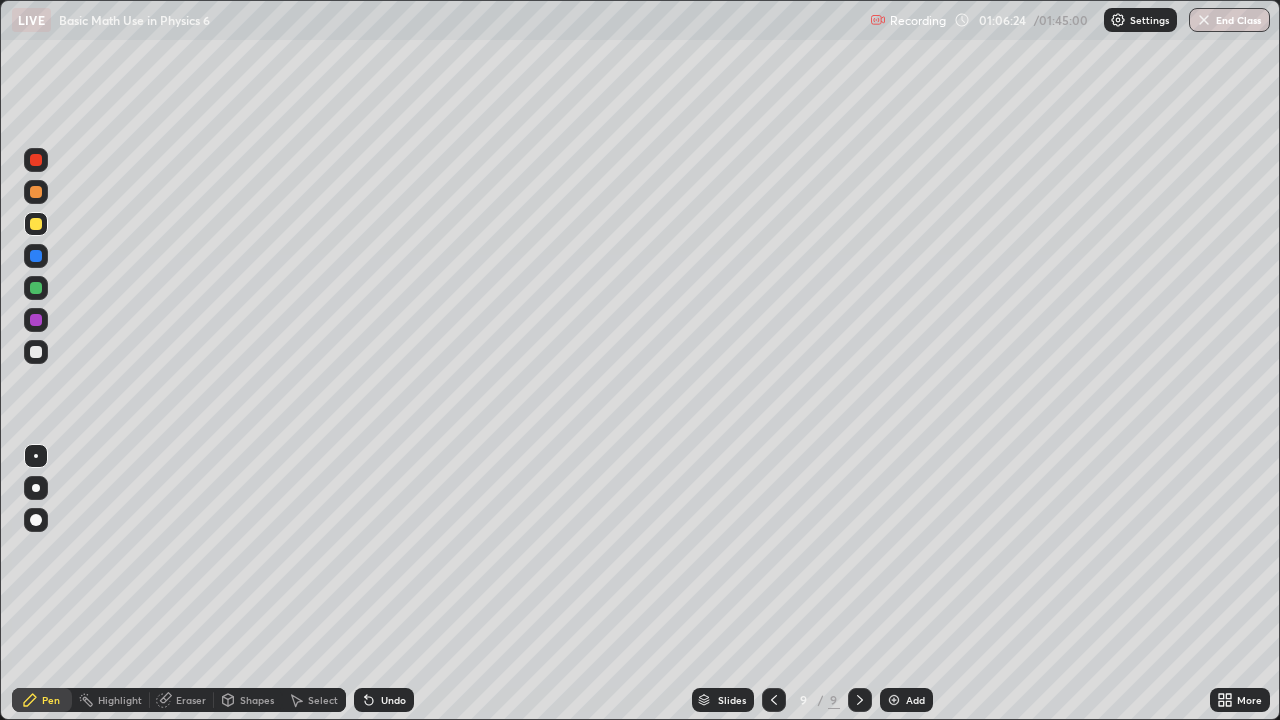 click at bounding box center (36, 352) 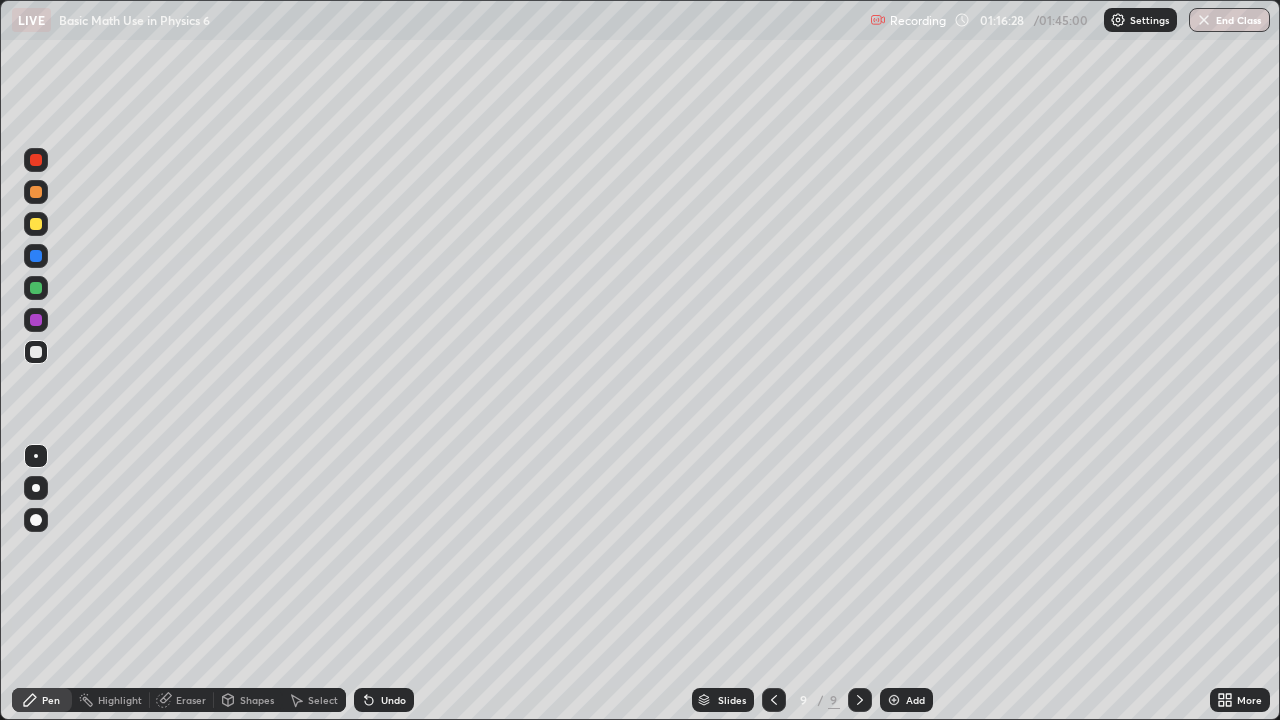 click on "Add" at bounding box center (915, 700) 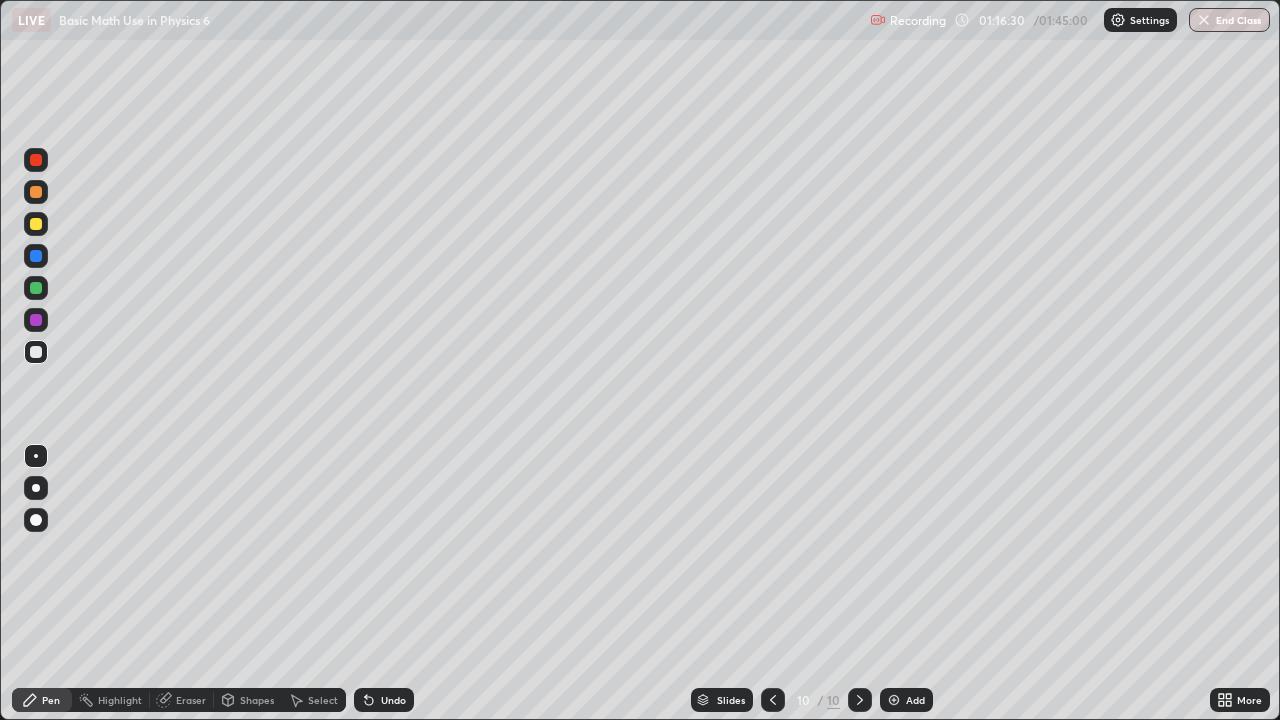 click at bounding box center (36, 224) 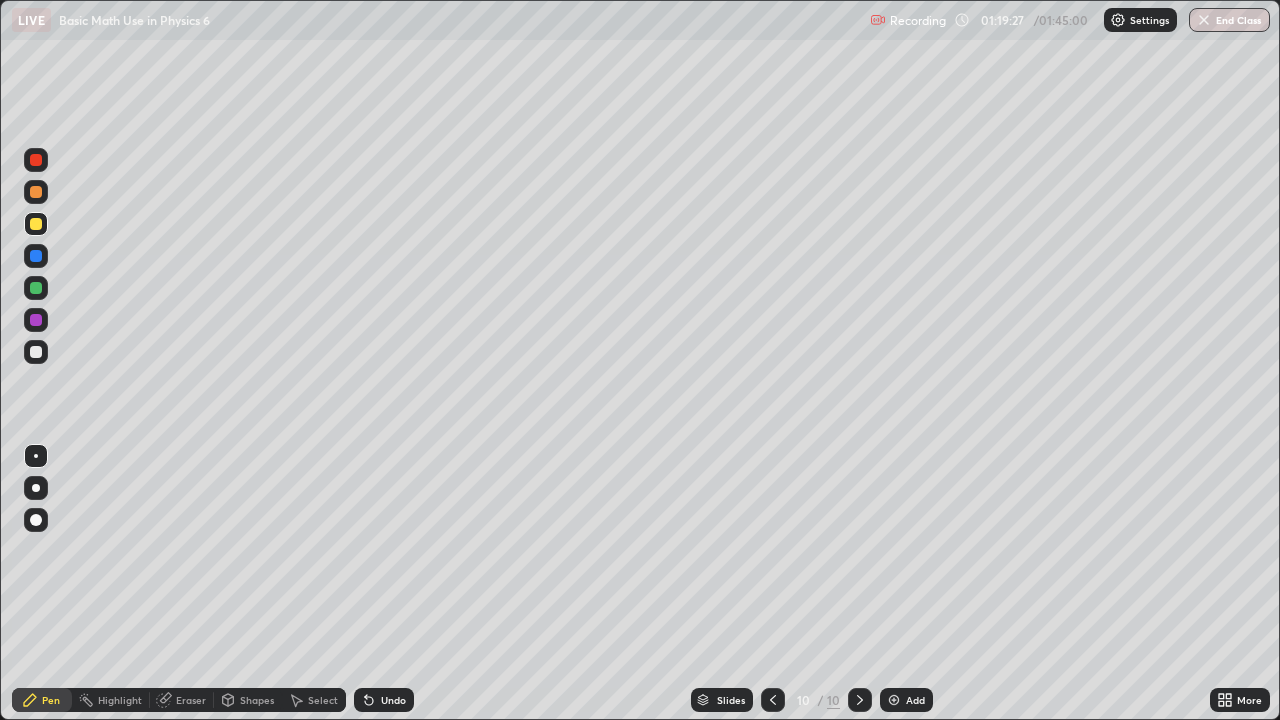 click at bounding box center (36, 352) 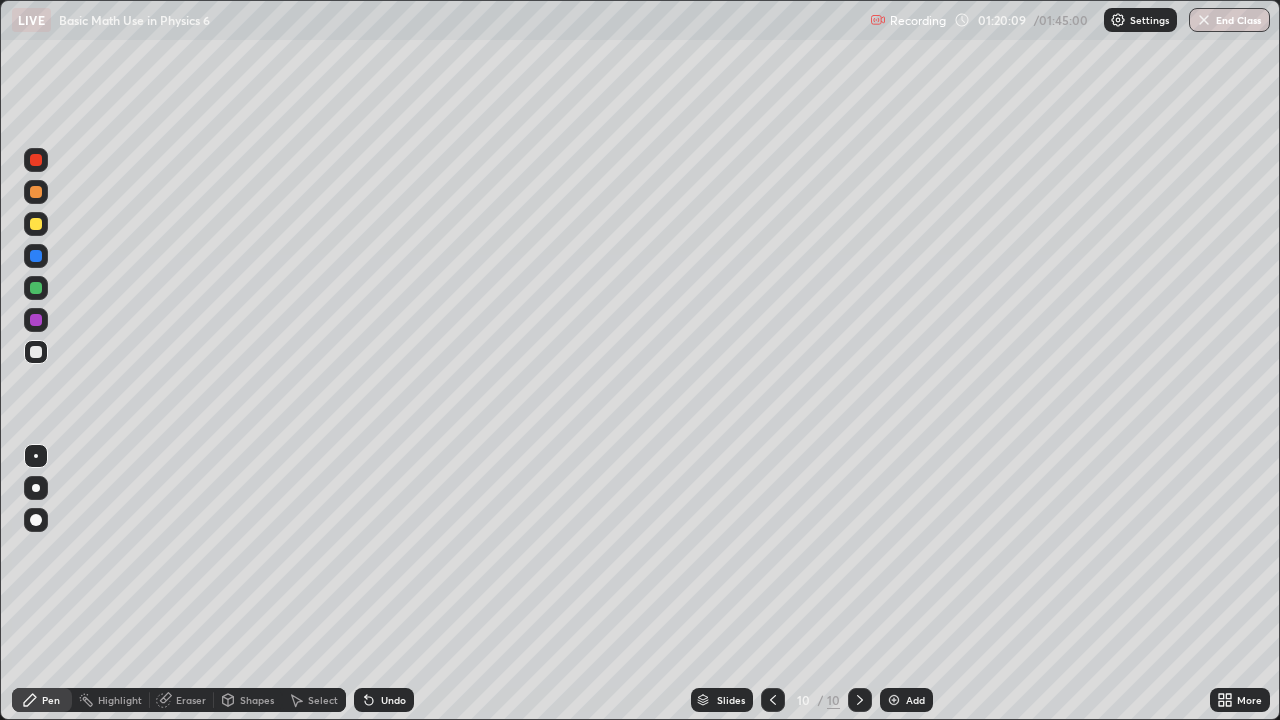 click at bounding box center [36, 224] 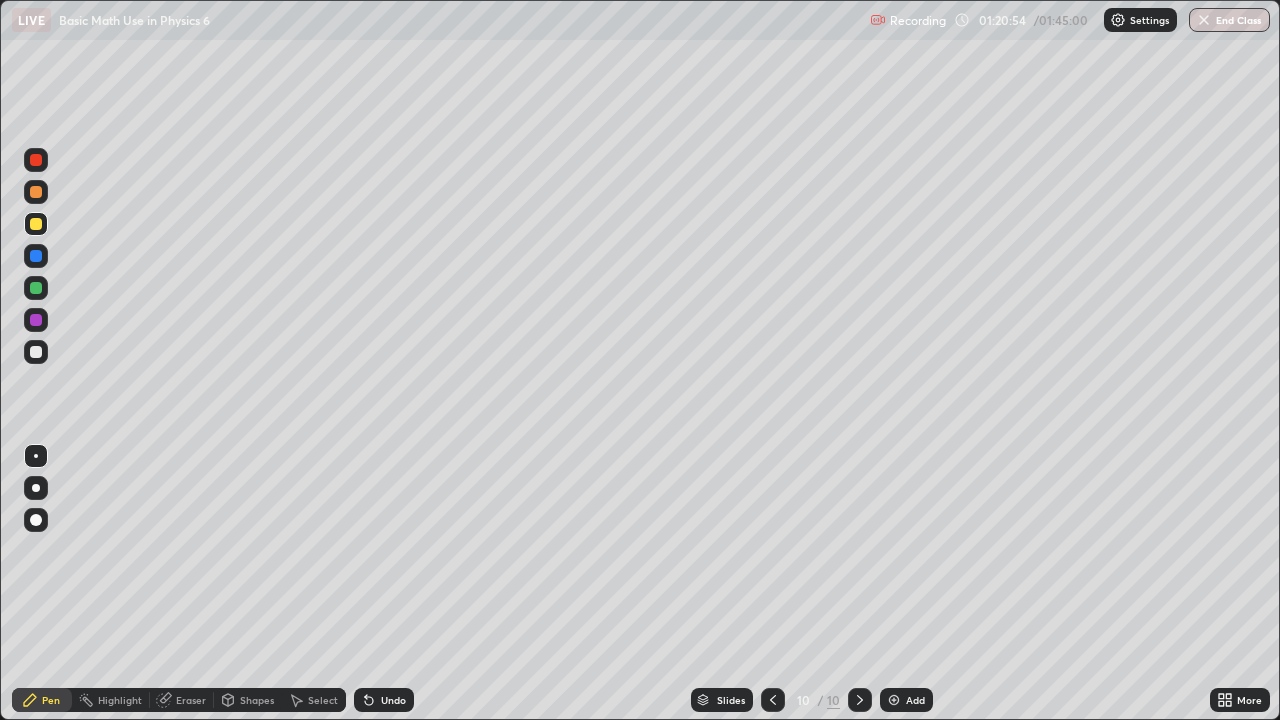 click at bounding box center (36, 352) 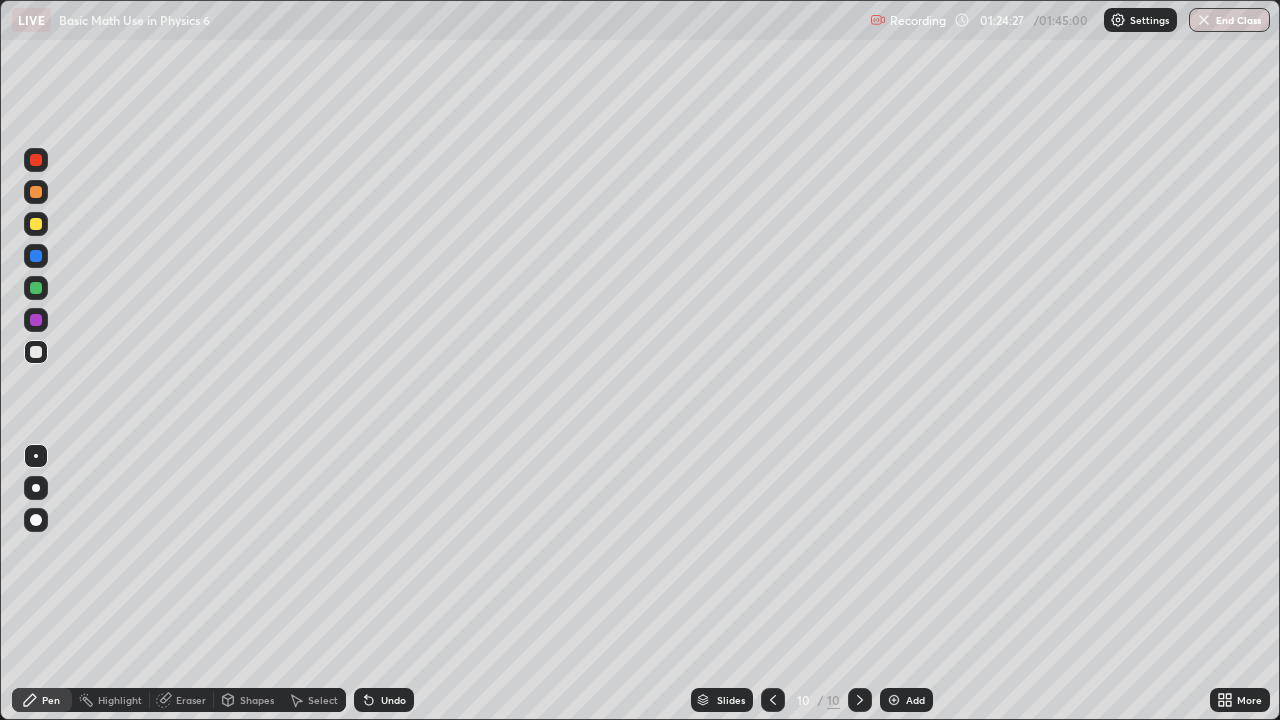 click at bounding box center (36, 224) 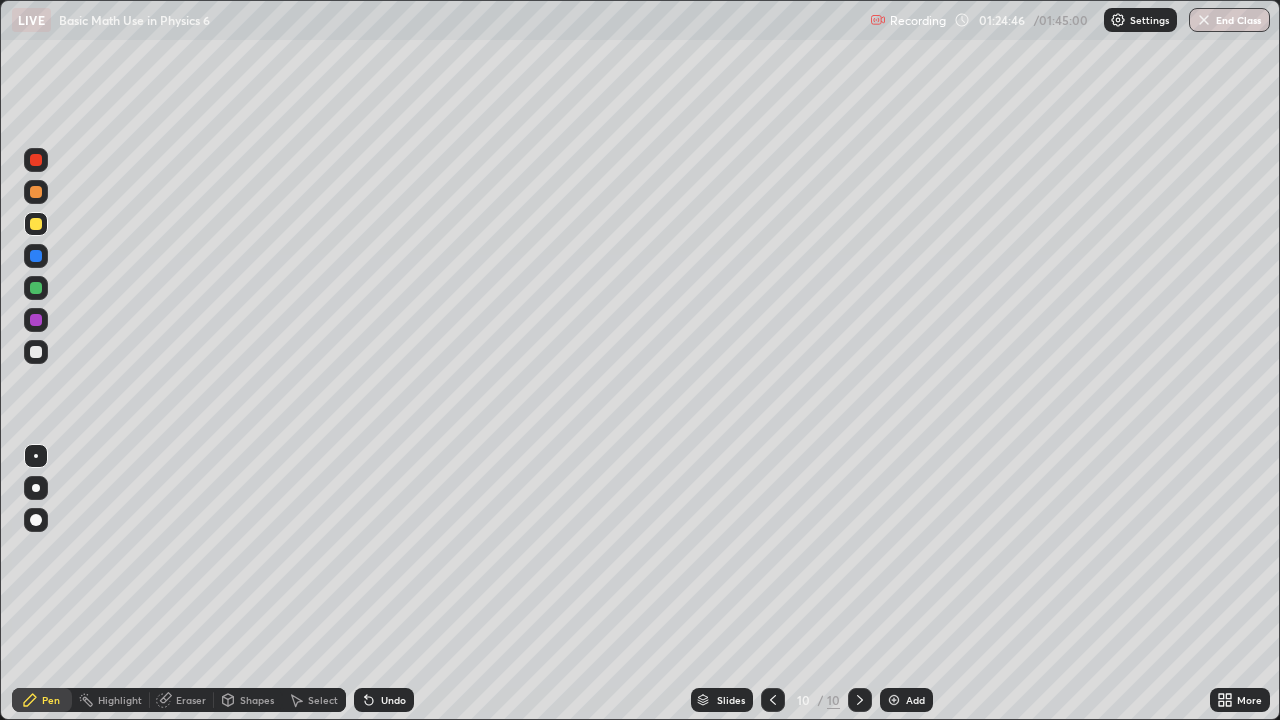 click at bounding box center [36, 288] 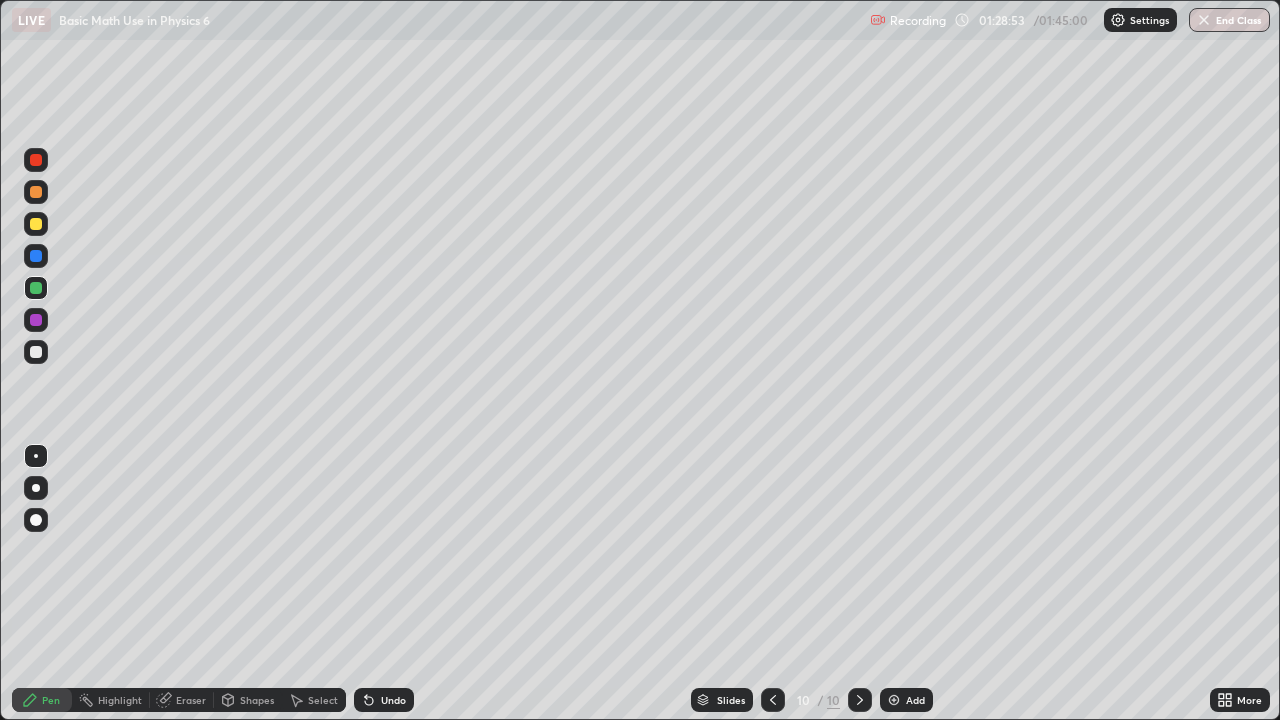 click at bounding box center [36, 352] 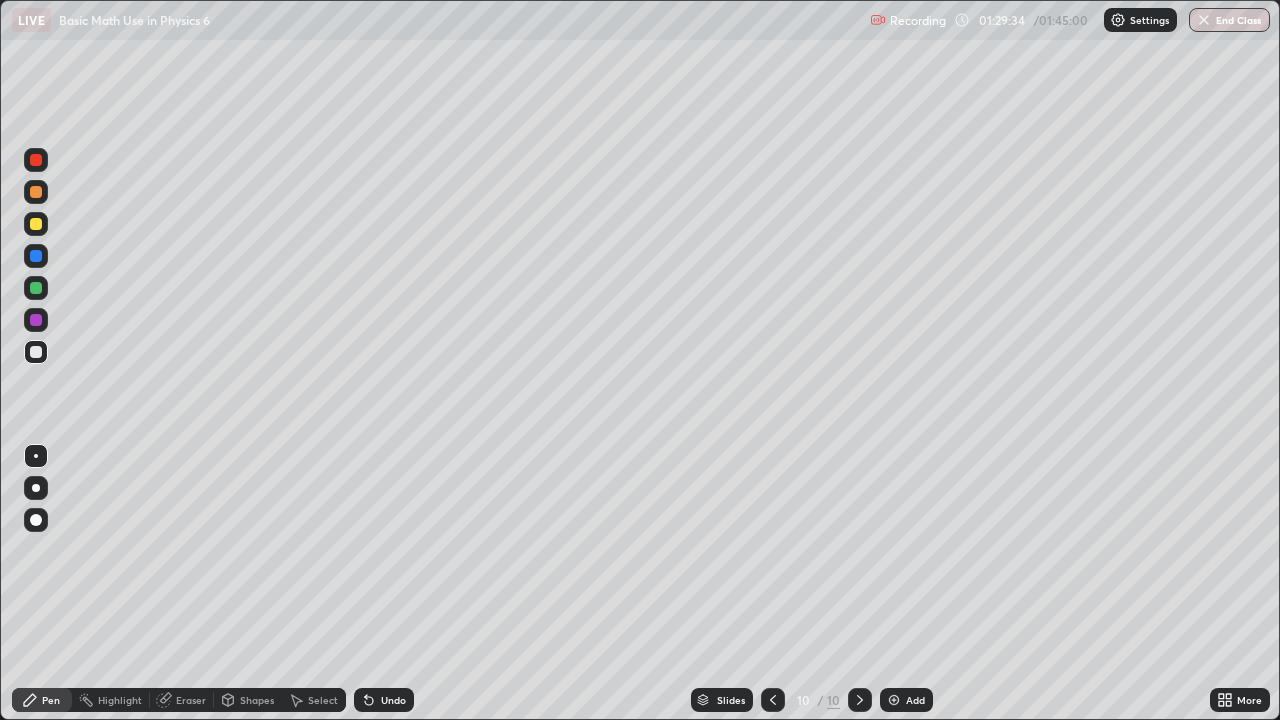 click at bounding box center [36, 352] 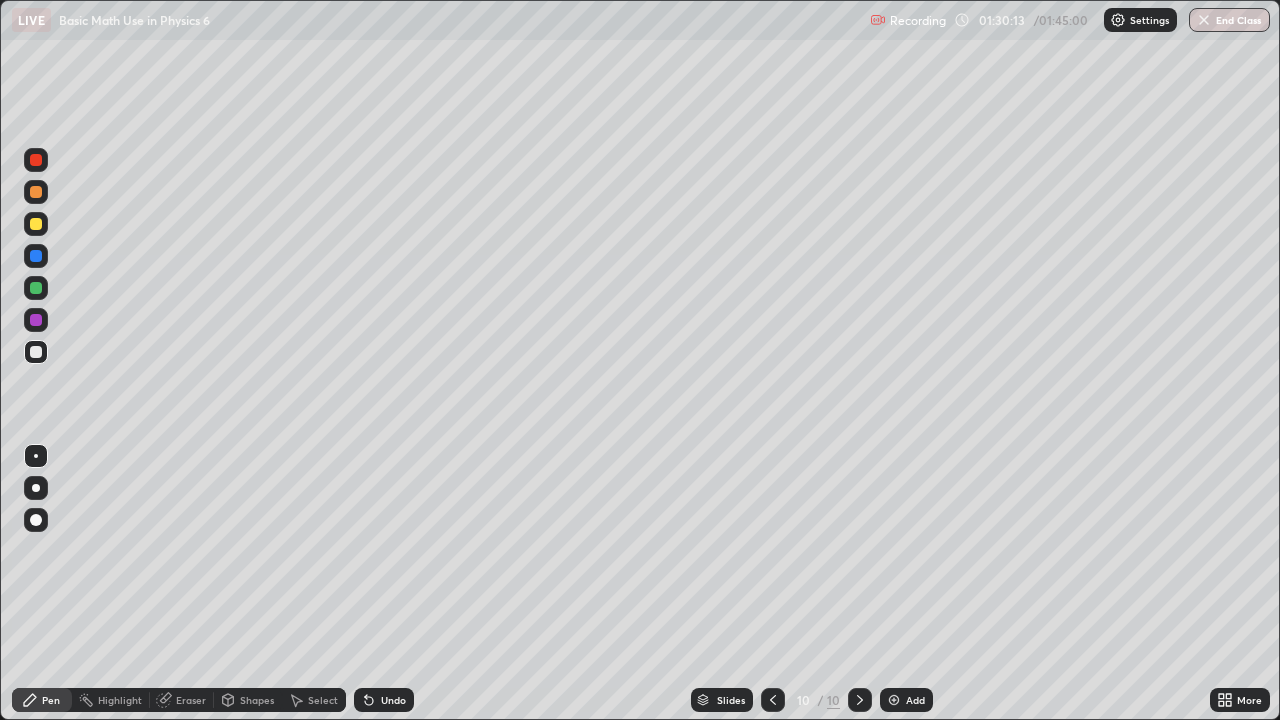 click on "Eraser" at bounding box center (191, 700) 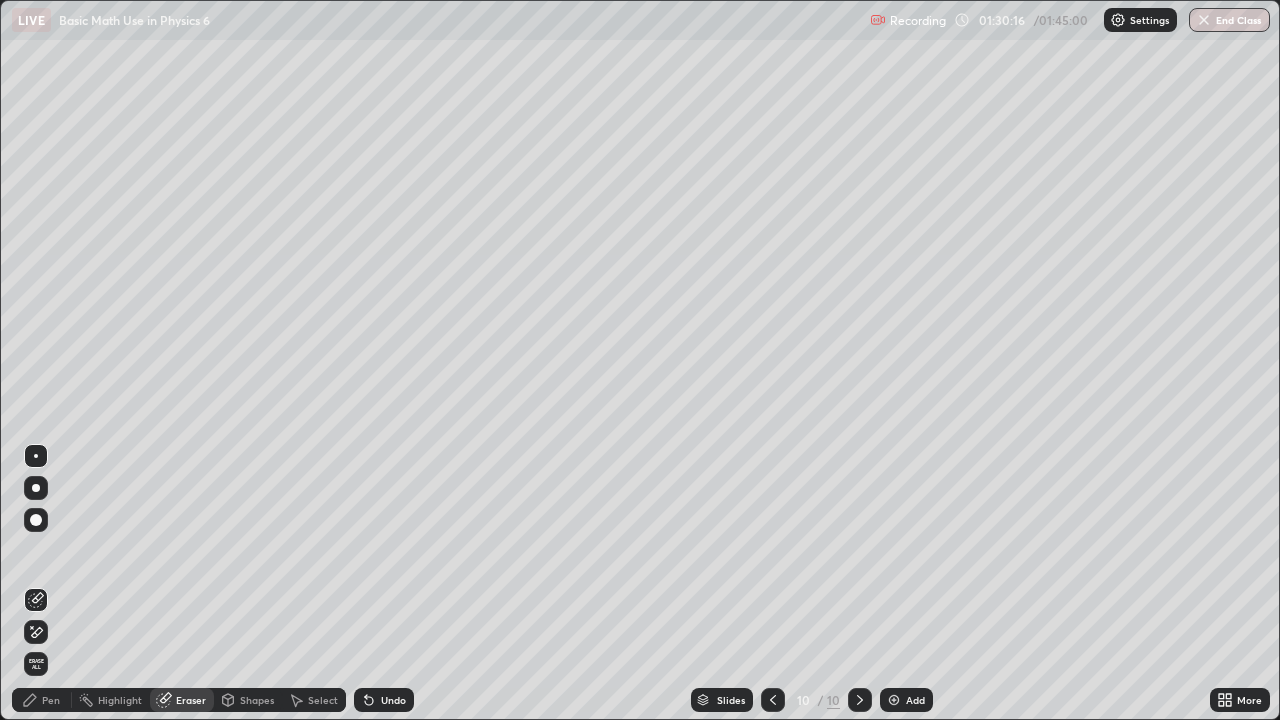 click on "Pen" at bounding box center [51, 700] 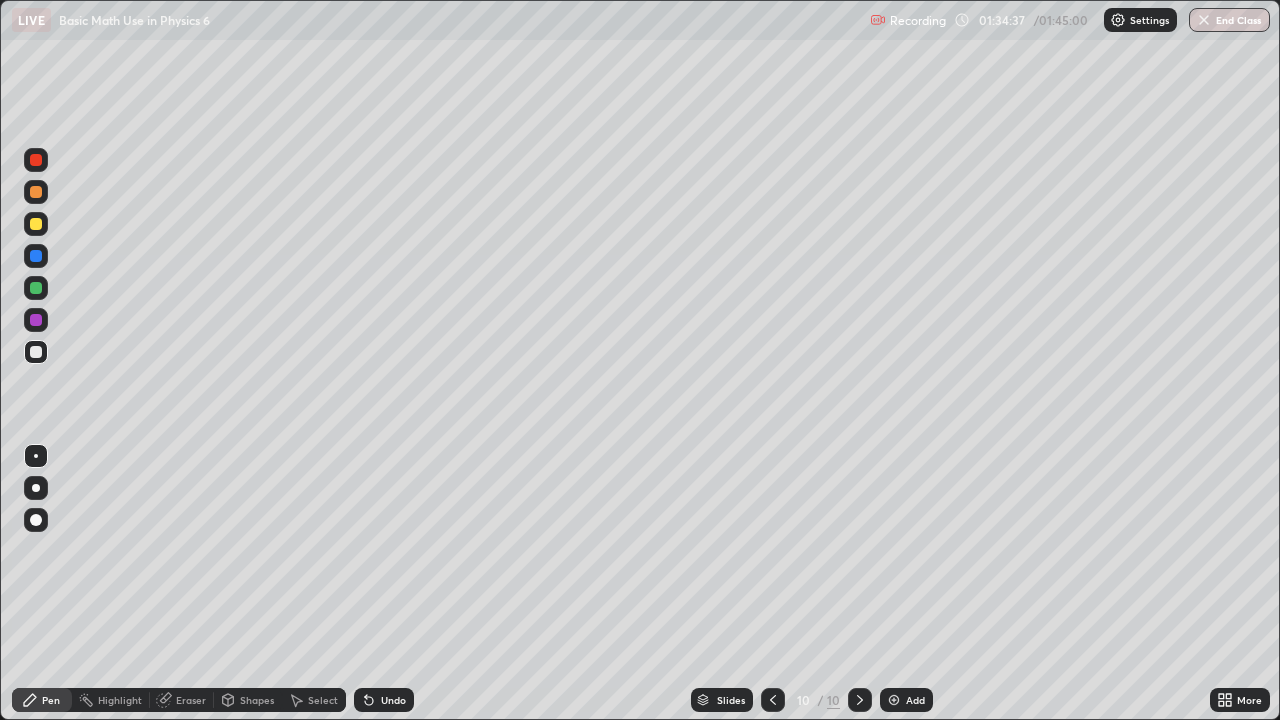 click at bounding box center [36, 160] 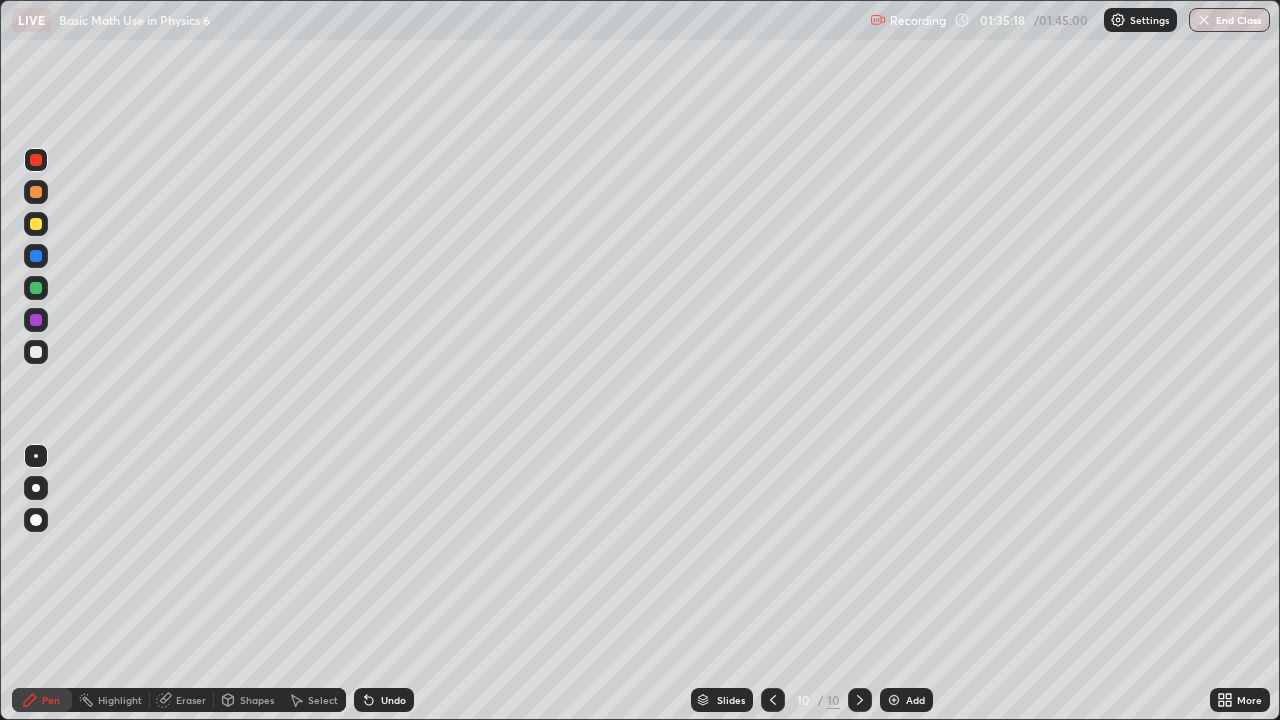 click at bounding box center (36, 224) 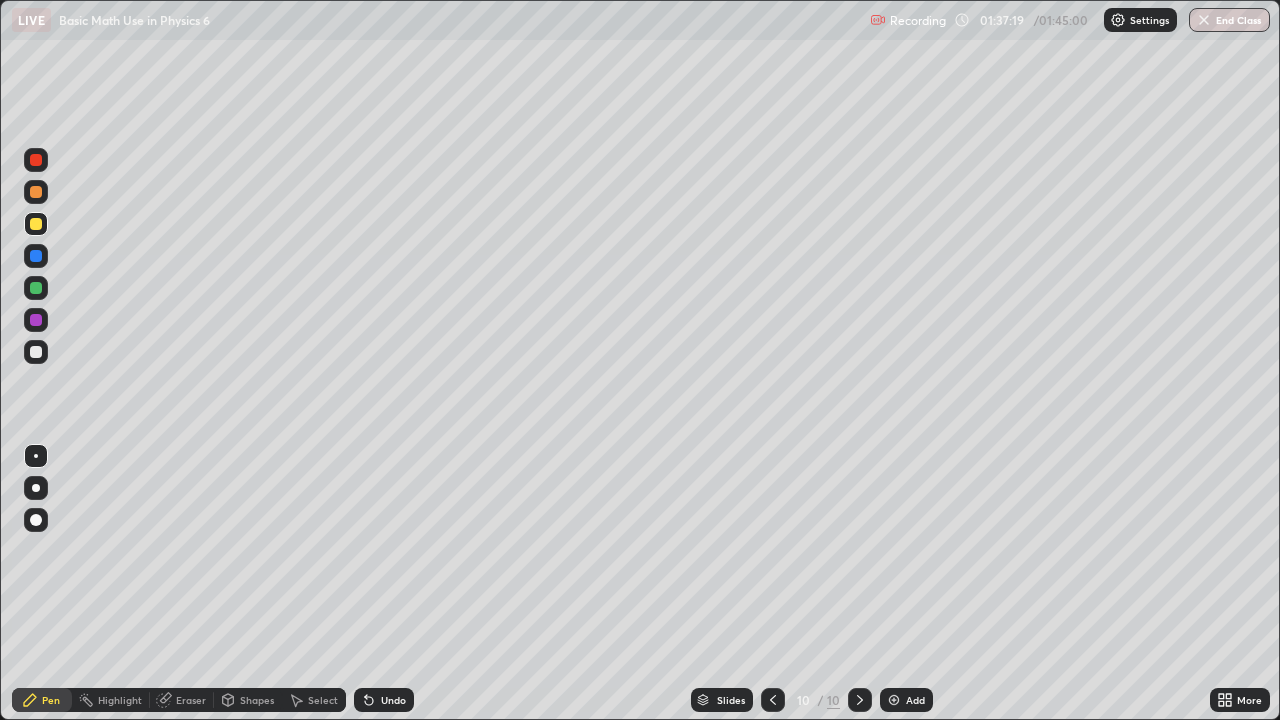 click on "Add" at bounding box center (915, 700) 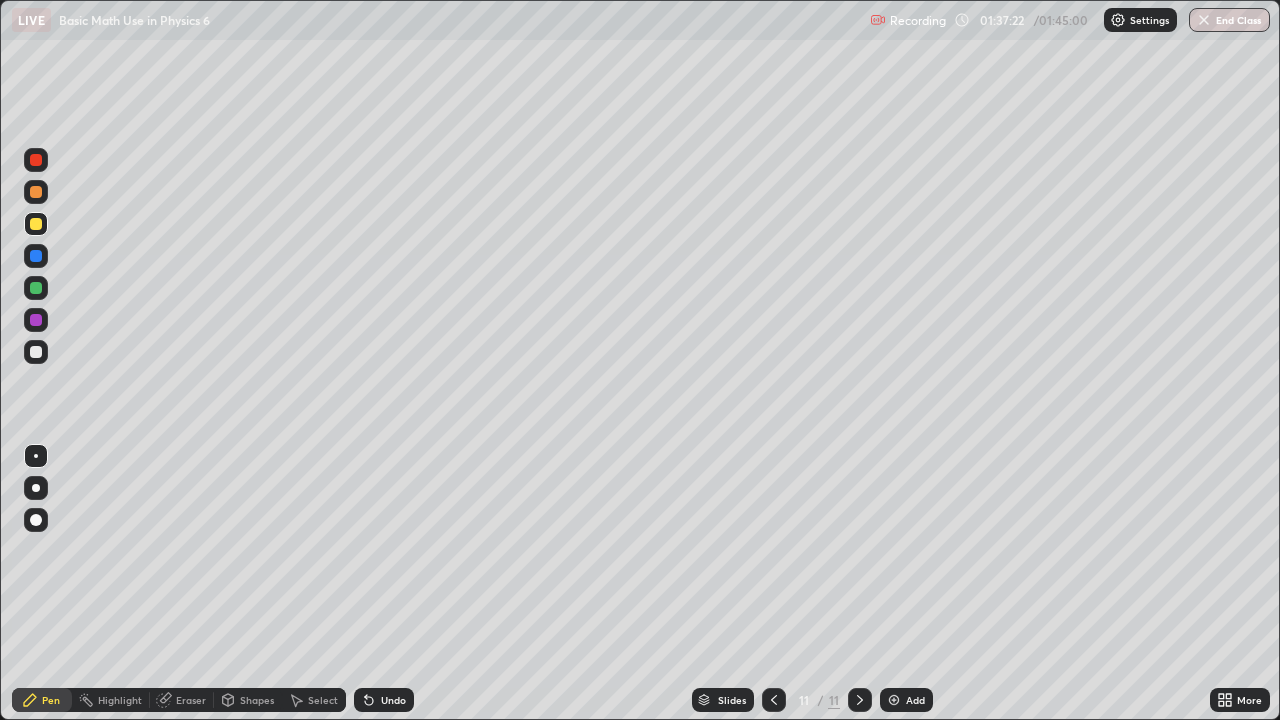 click at bounding box center (36, 352) 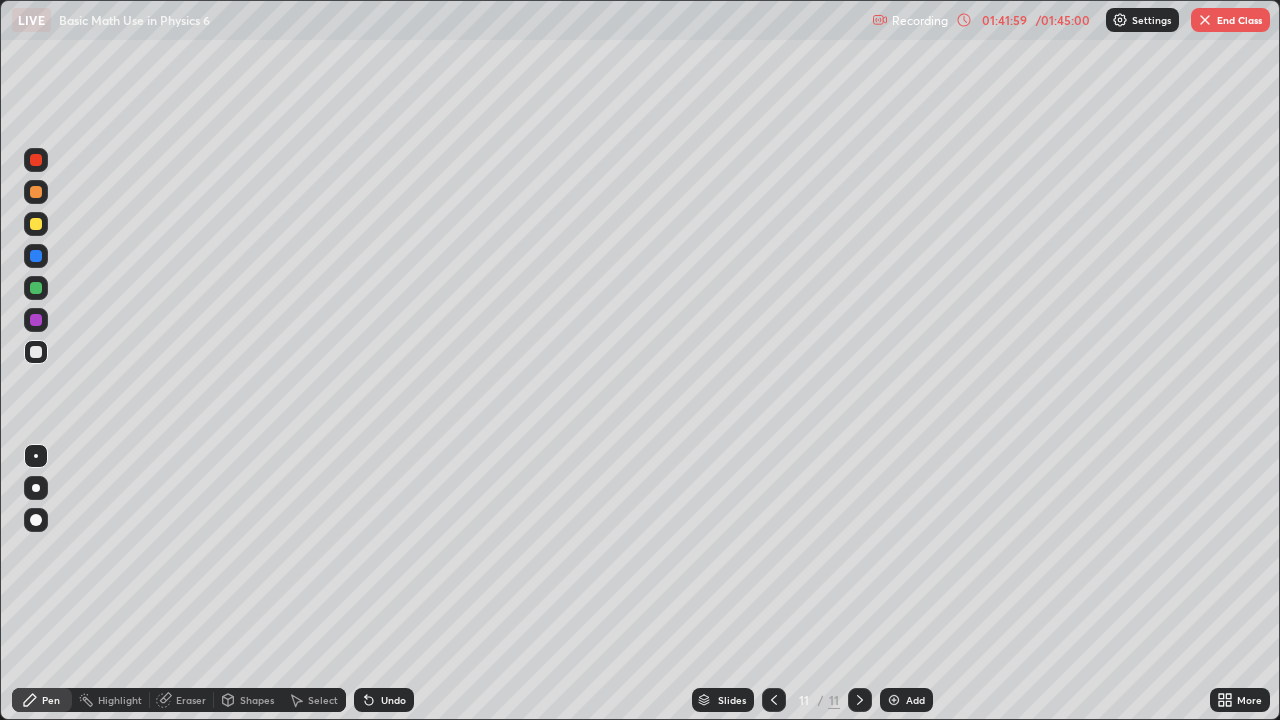 click at bounding box center [36, 224] 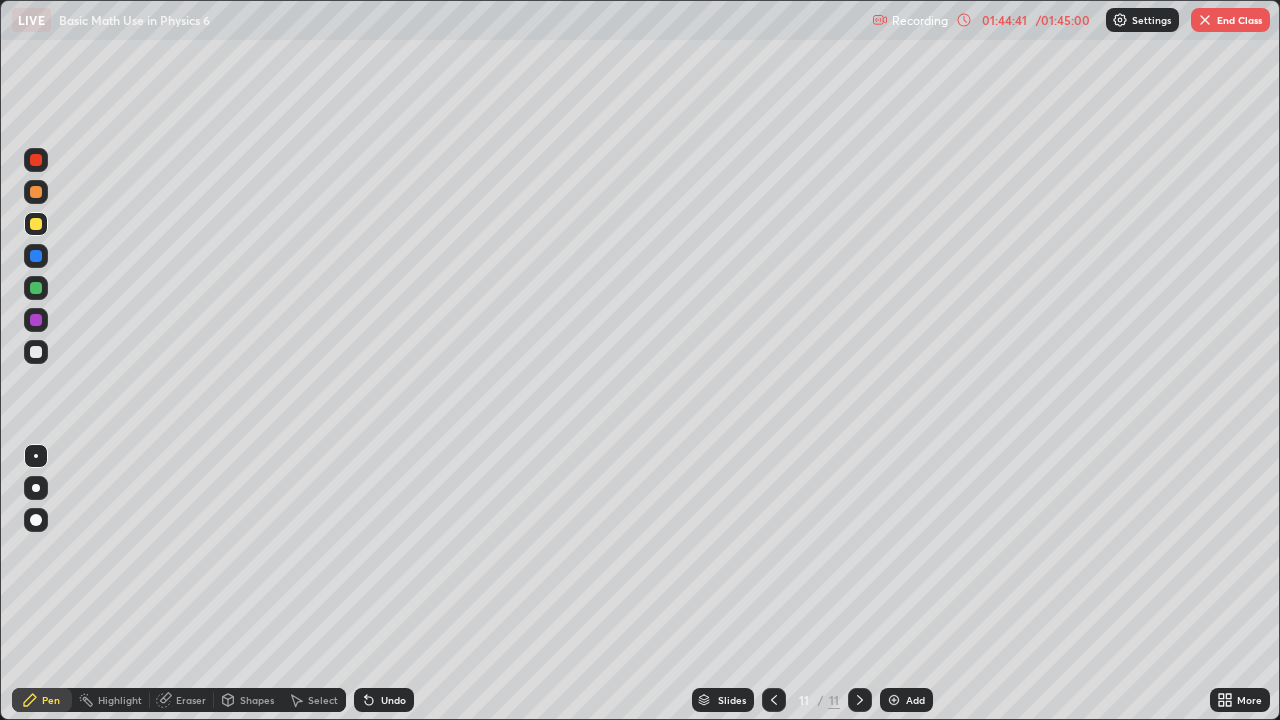 click at bounding box center (36, 288) 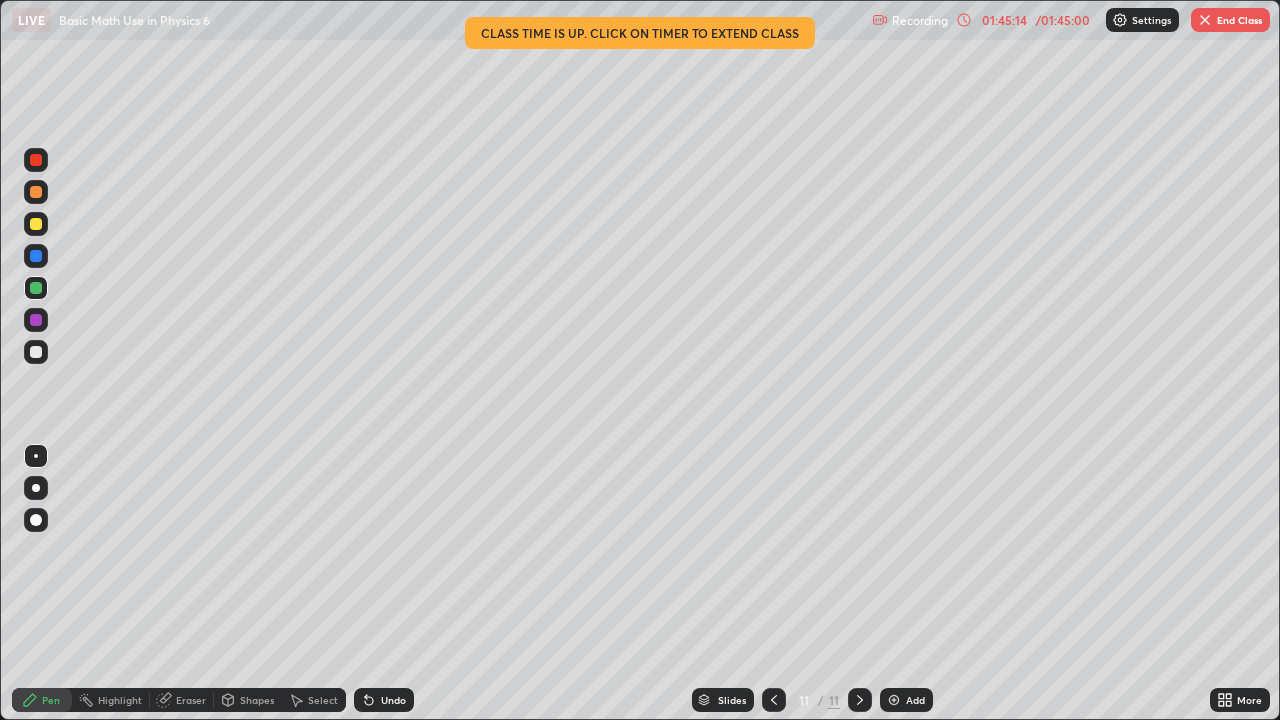 click on "/  01:45:00" at bounding box center (1063, 20) 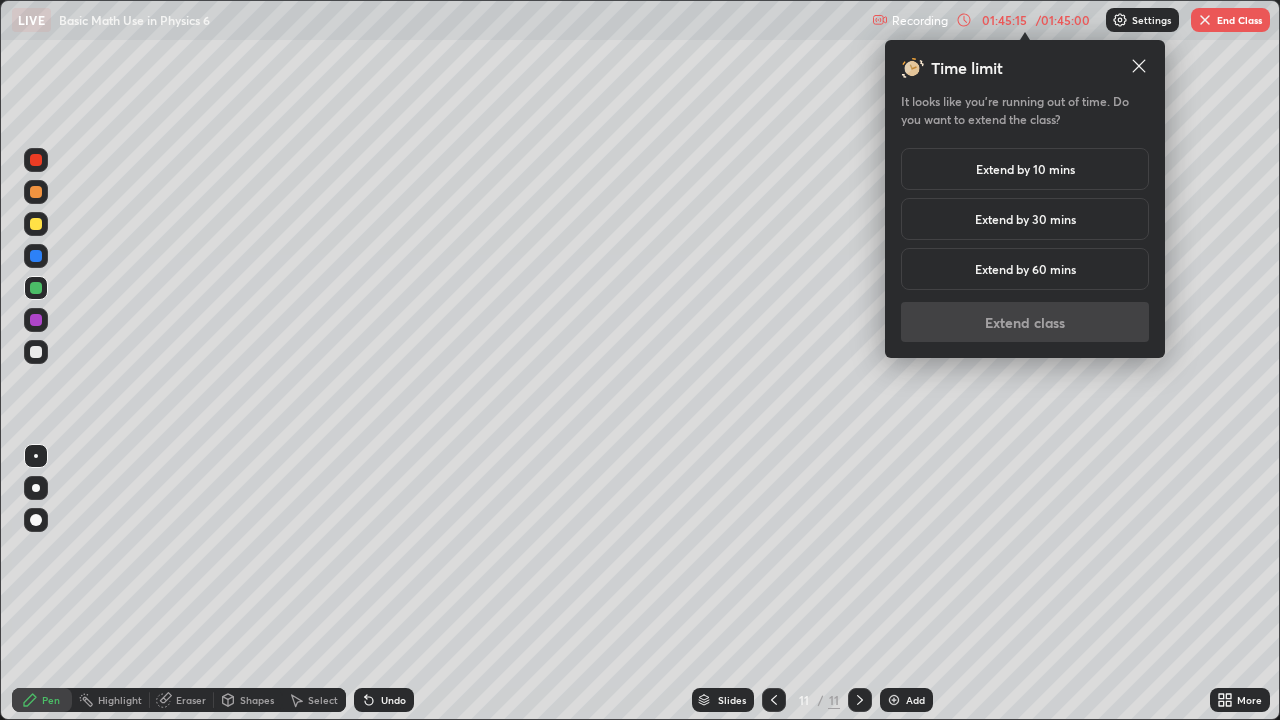 click on "Extend by 10 mins" at bounding box center [1025, 169] 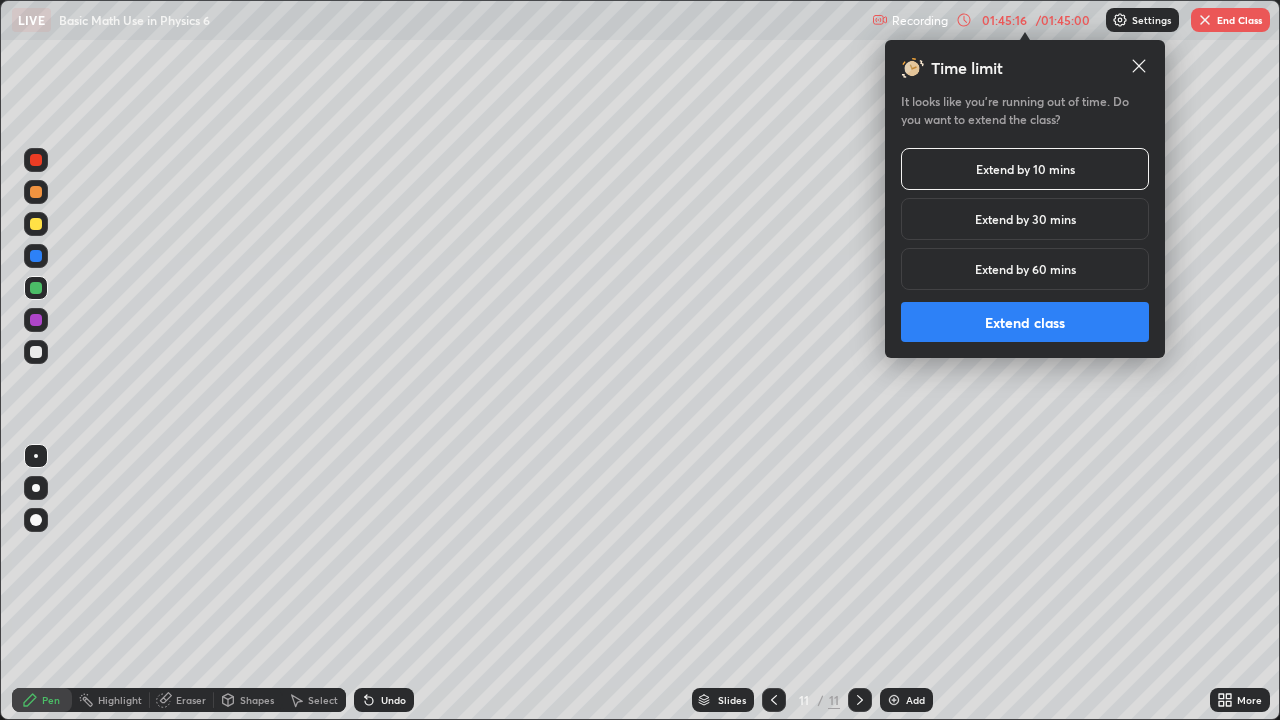 click on "Extend class" at bounding box center (1025, 322) 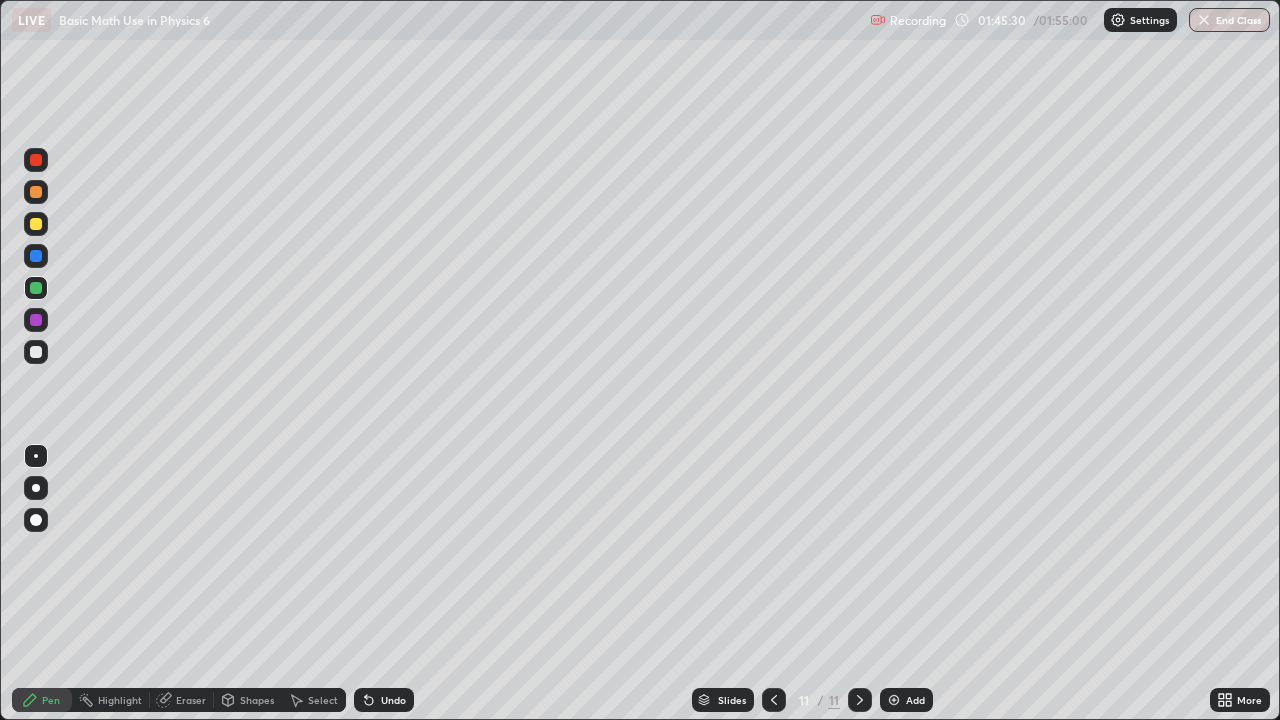 click on "Eraser" at bounding box center (191, 700) 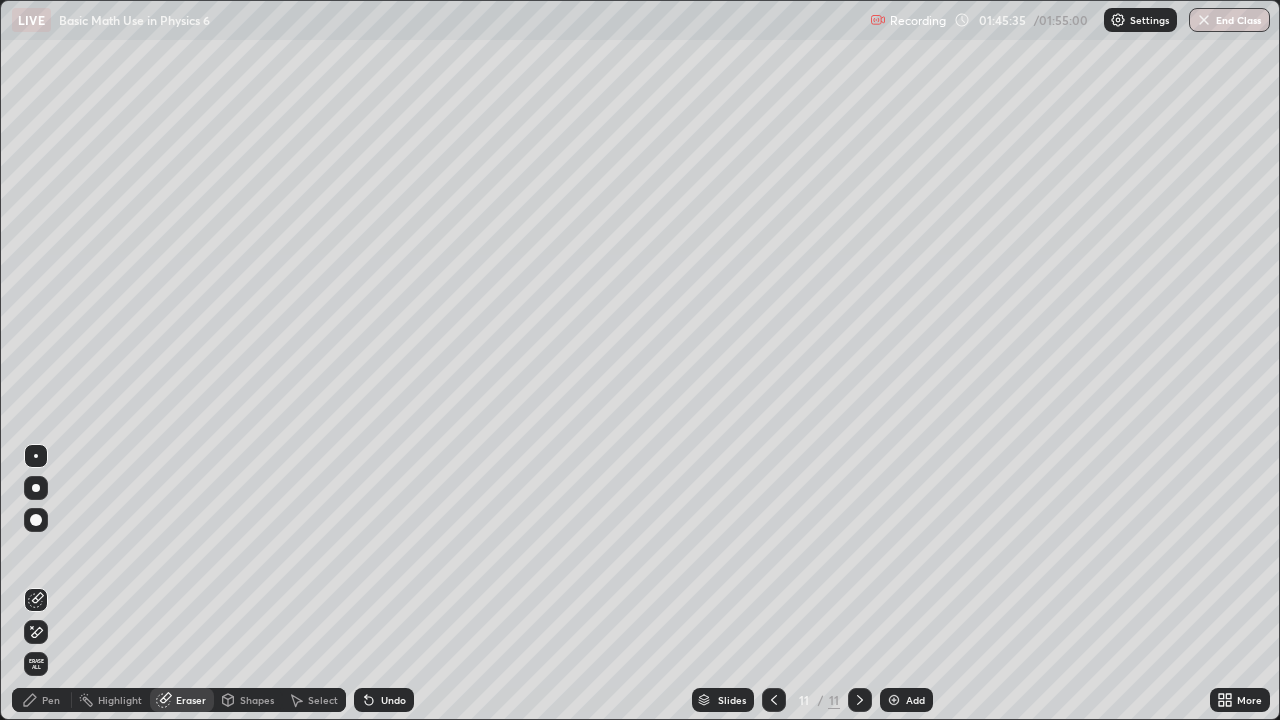 click on "Pen" at bounding box center (51, 700) 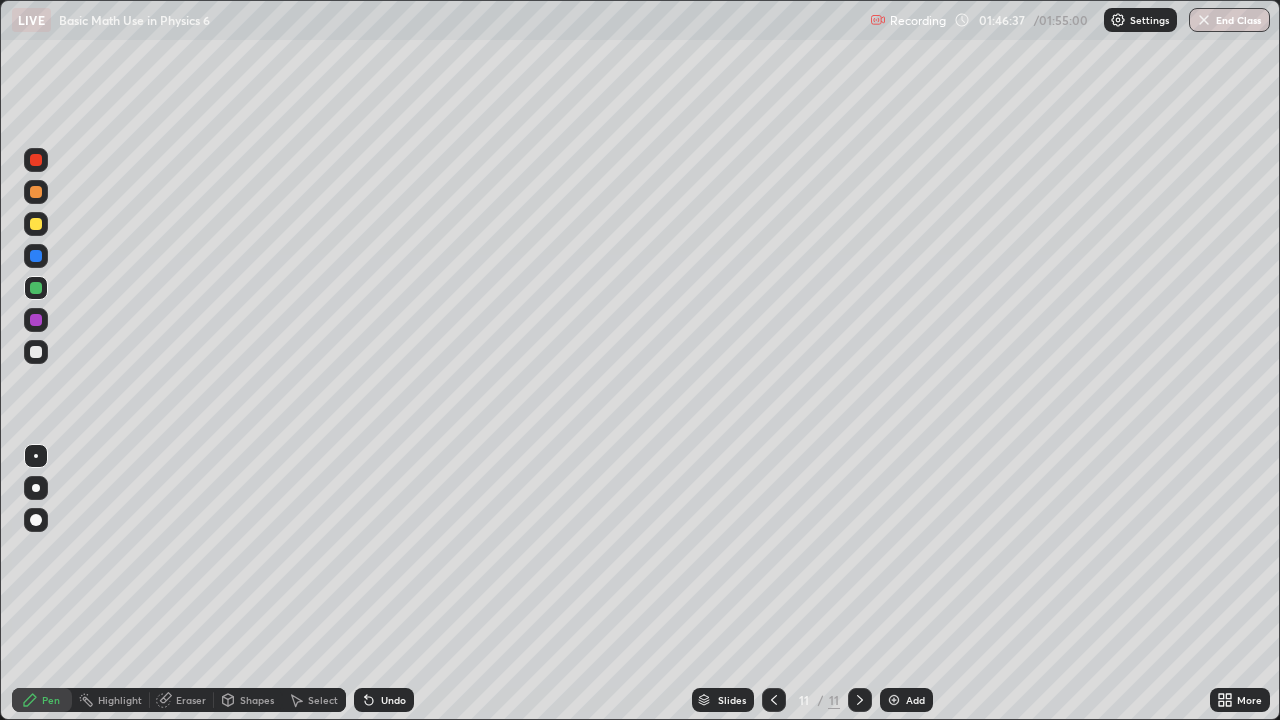 click at bounding box center [36, 352] 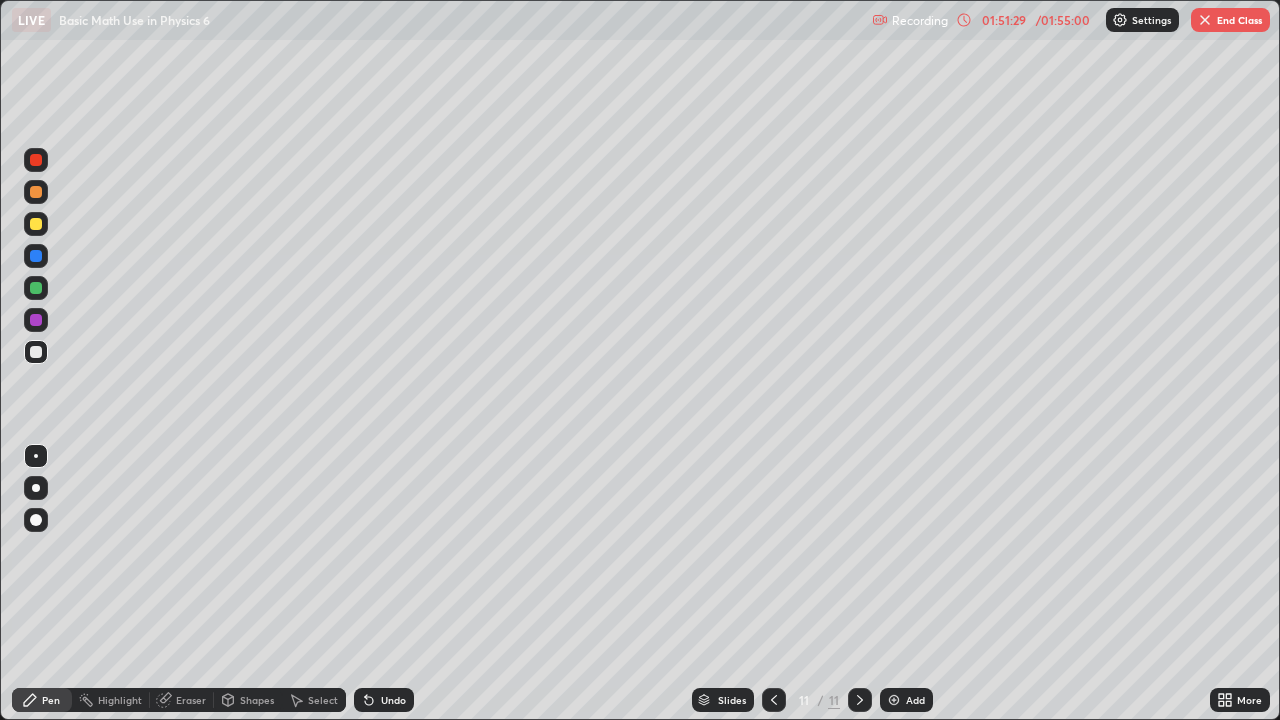 click at bounding box center (36, 224) 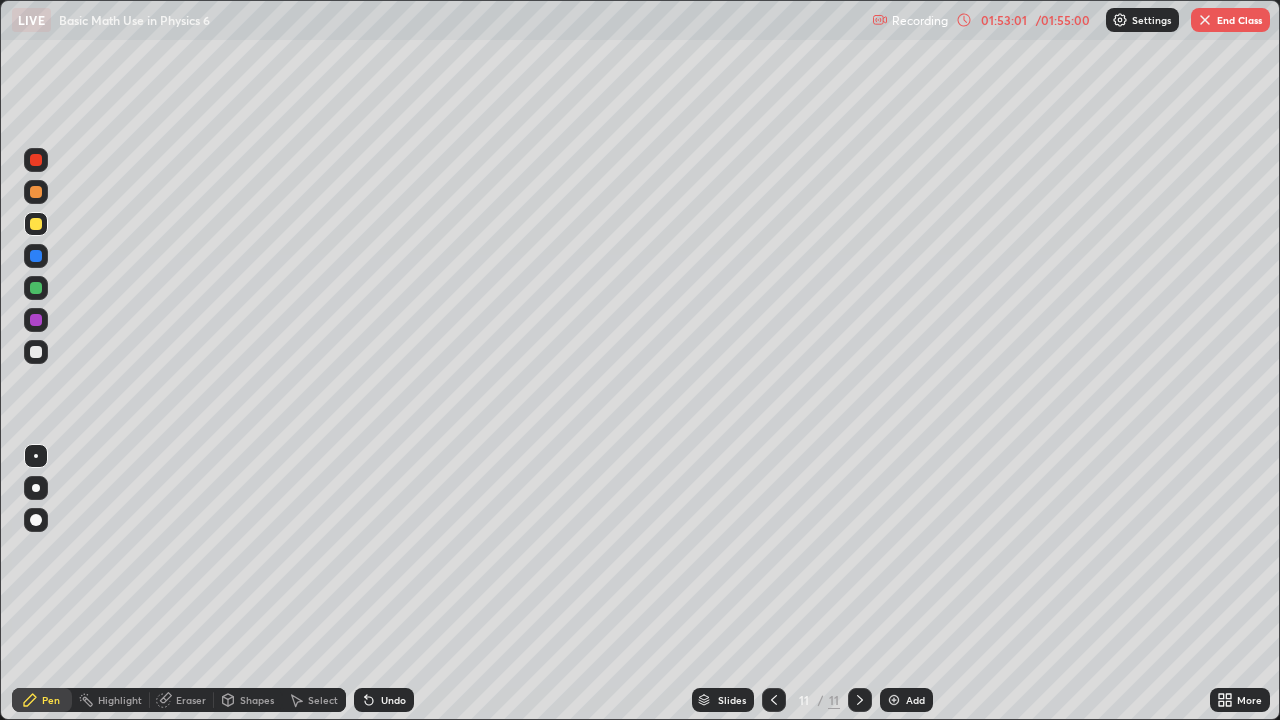 click on "End Class" at bounding box center [1230, 20] 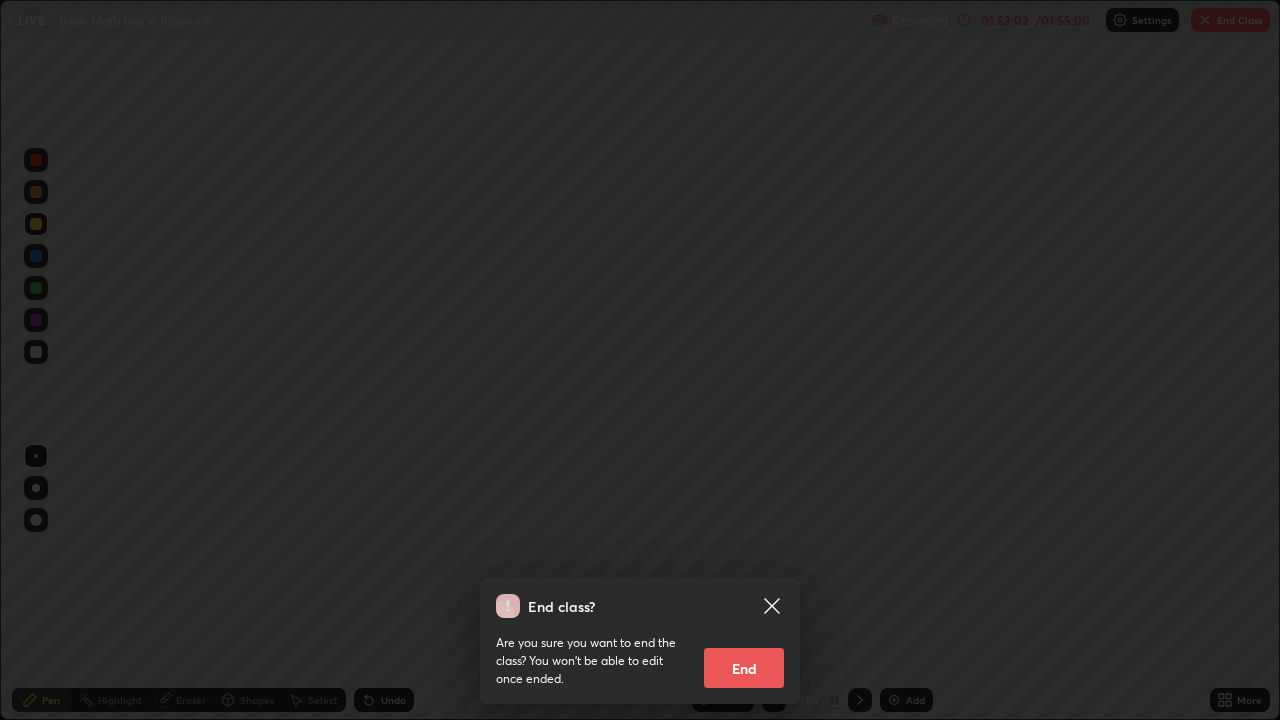 click on "End" at bounding box center (744, 668) 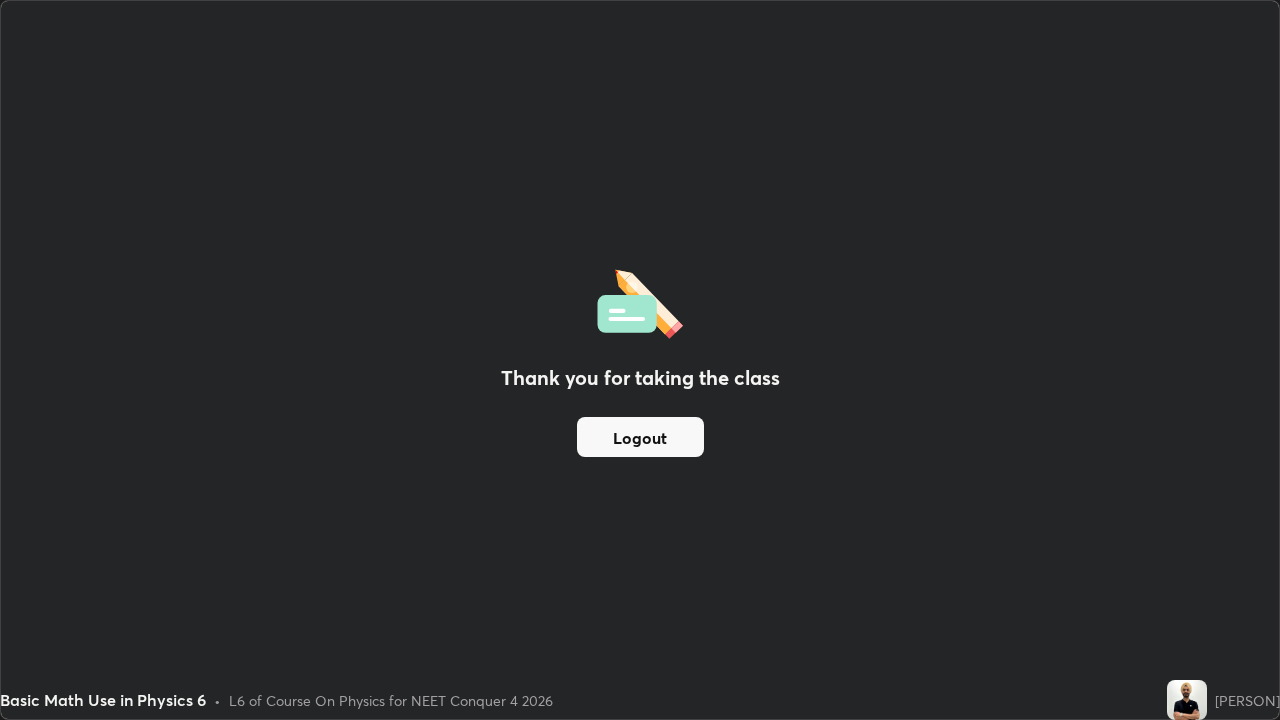 click on "Logout" at bounding box center (640, 437) 